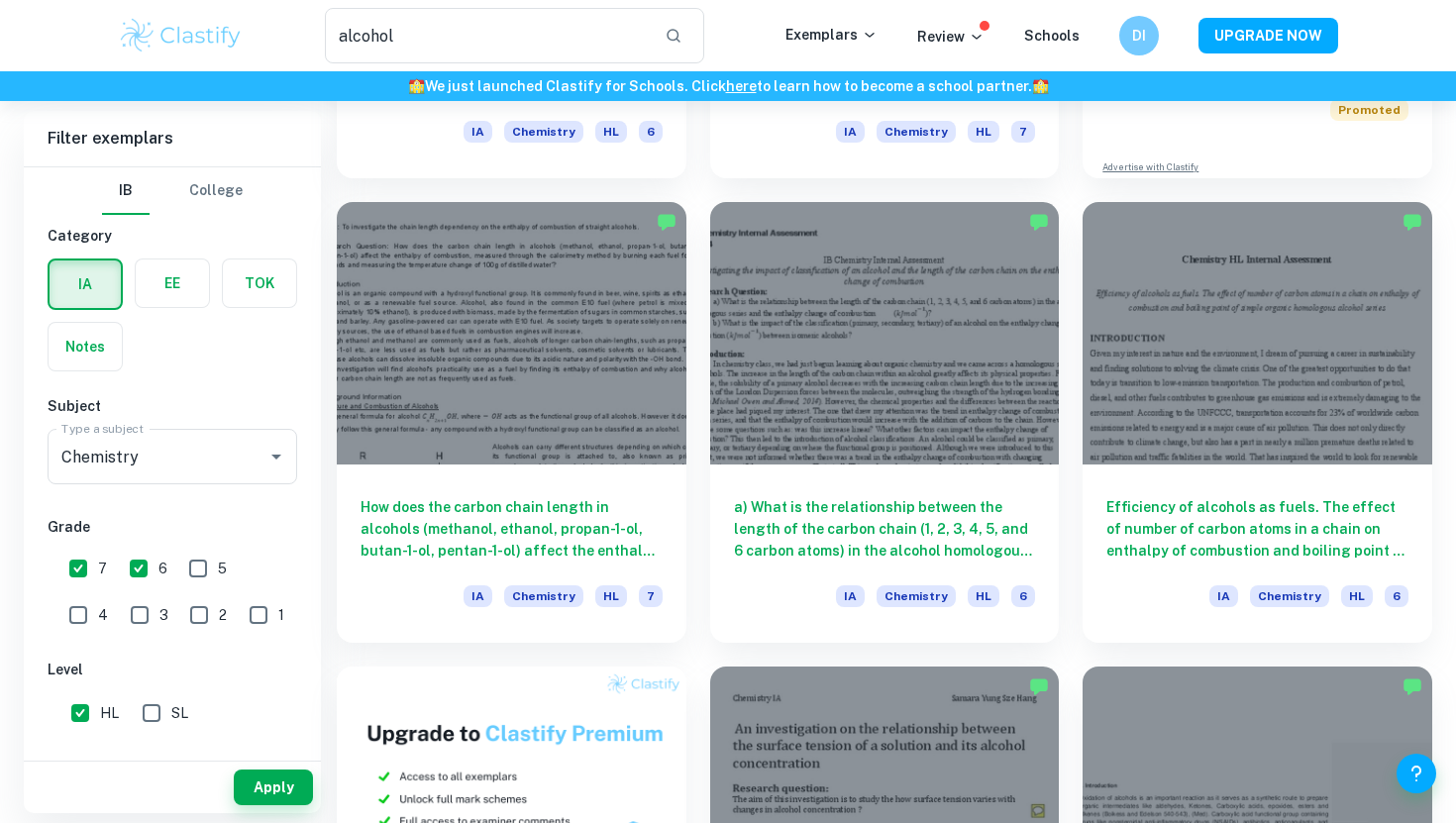 scroll, scrollTop: 472, scrollLeft: 0, axis: vertical 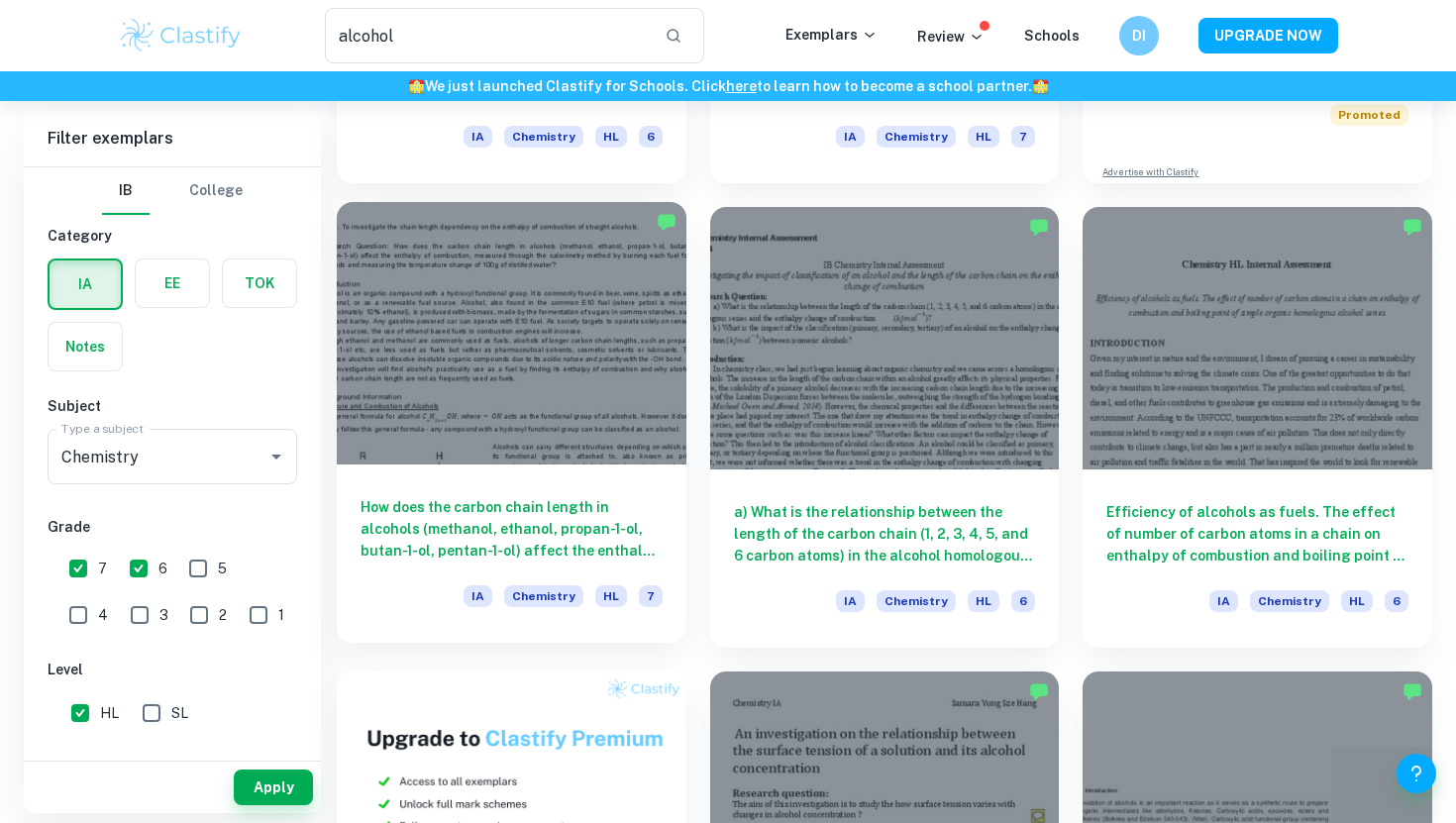 click on "How does the carbon chain length in alcohols (methanol, ethanol, propan-1-ol, butan-1-ol, pentan-1-ol) affect the enthalpy of combustion, measured through the calorimetry method by burning each fuel for 120 seconds and measuring the temperature change of 100g of distilled water?" at bounding box center [511, 529] 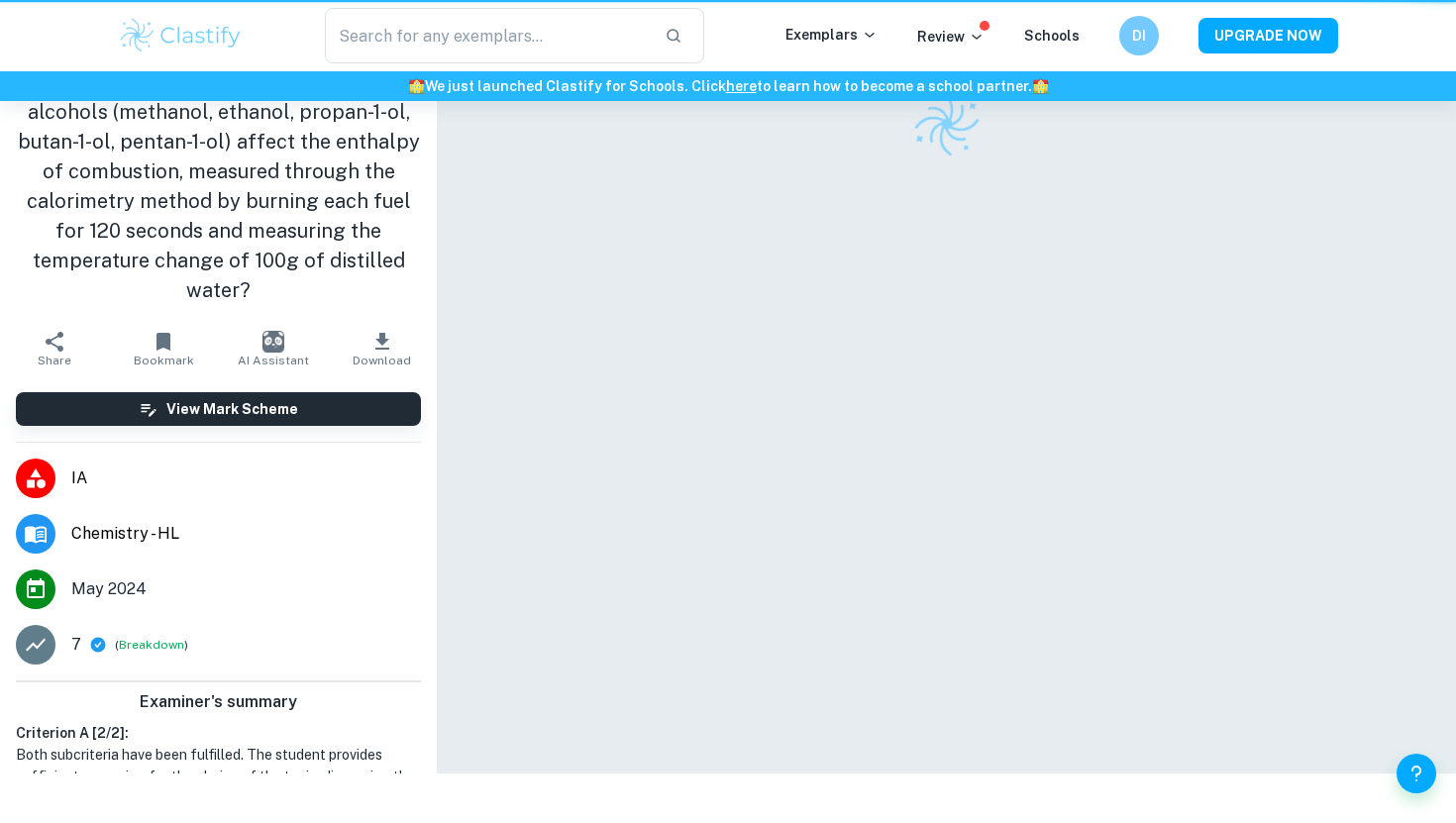 scroll, scrollTop: 0, scrollLeft: 0, axis: both 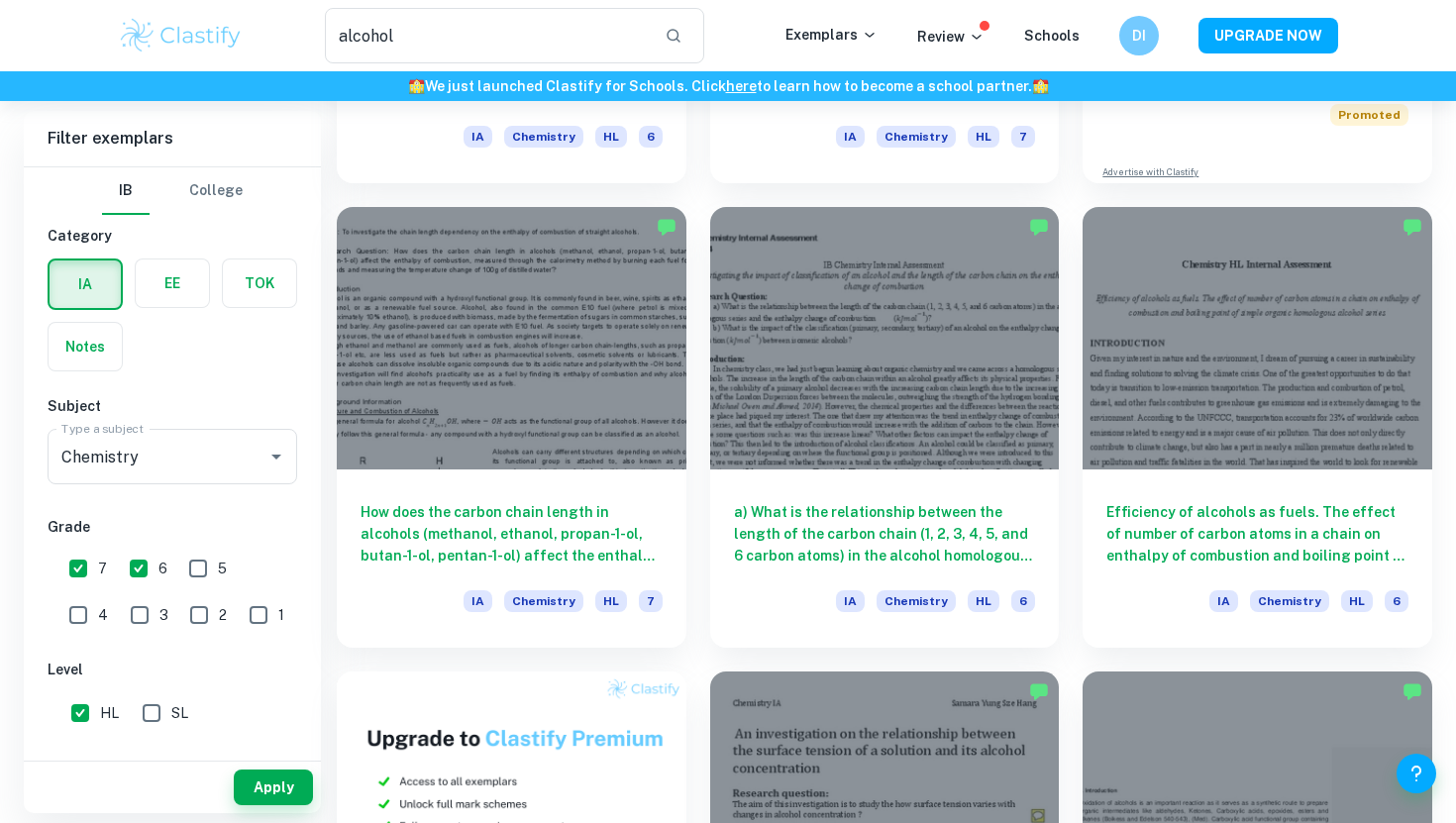 click on "6" at bounding box center [139, 568] 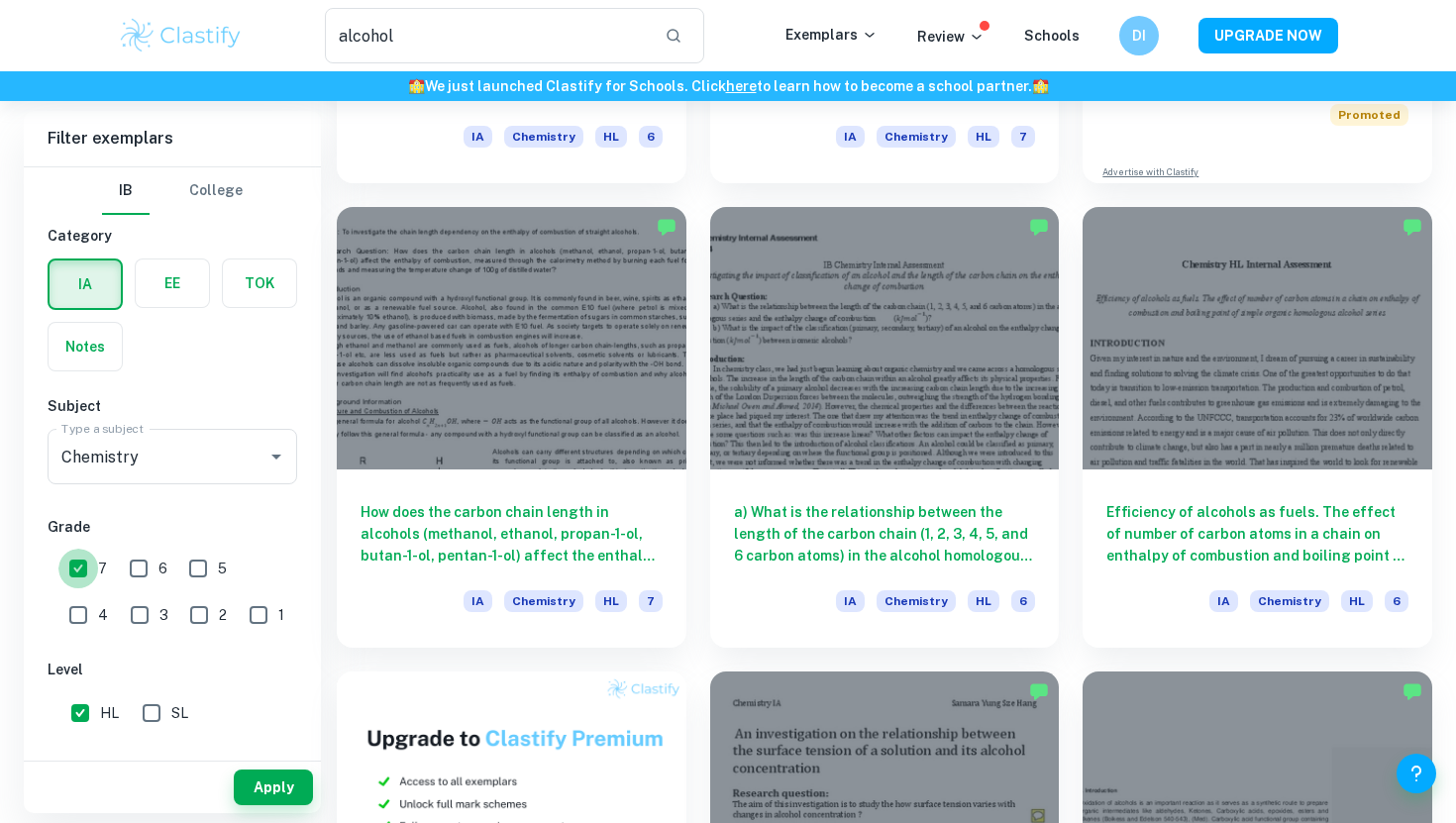 click on "7" at bounding box center (78, 568) 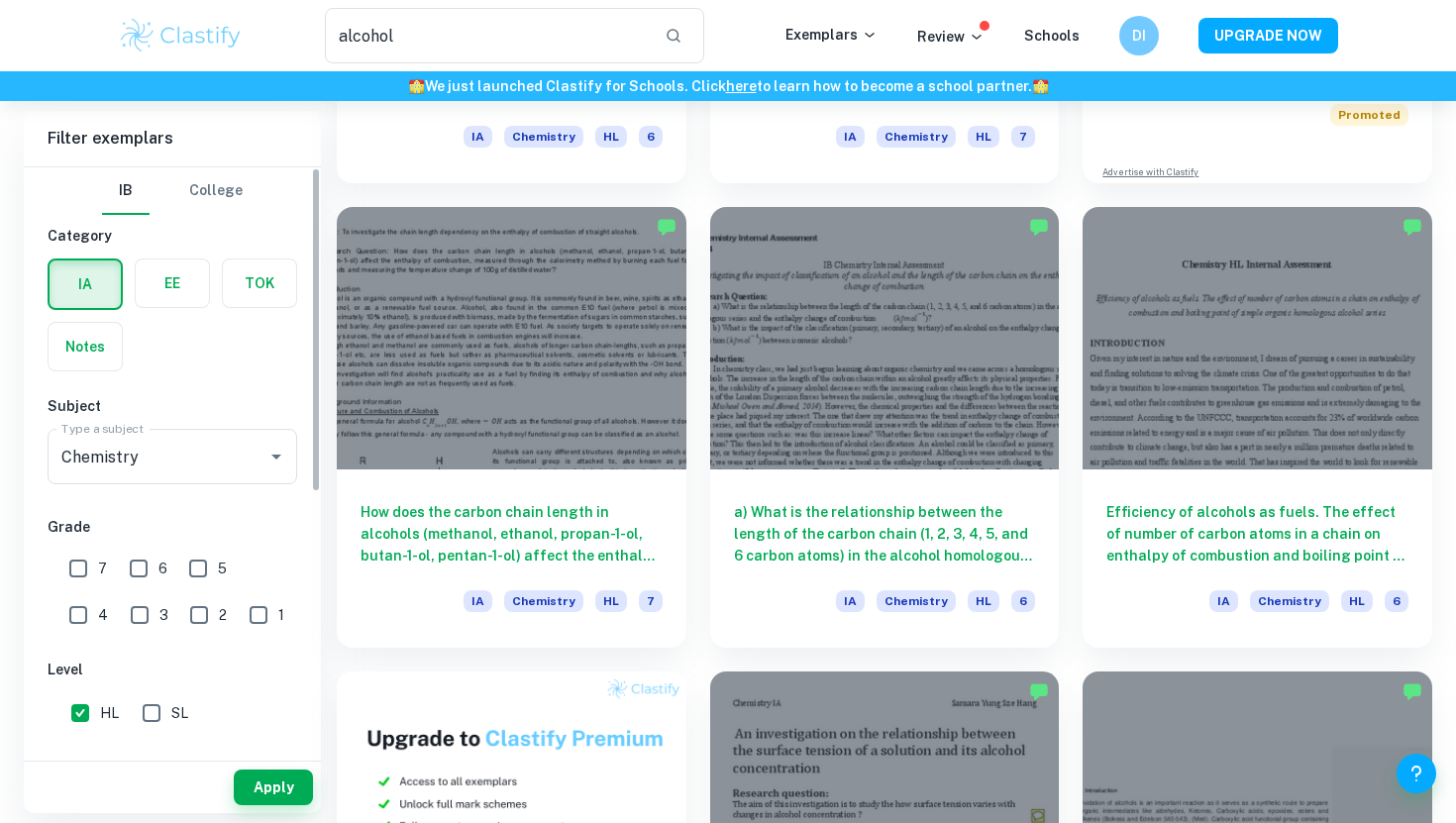 click on "HL" at bounding box center (80, 713) 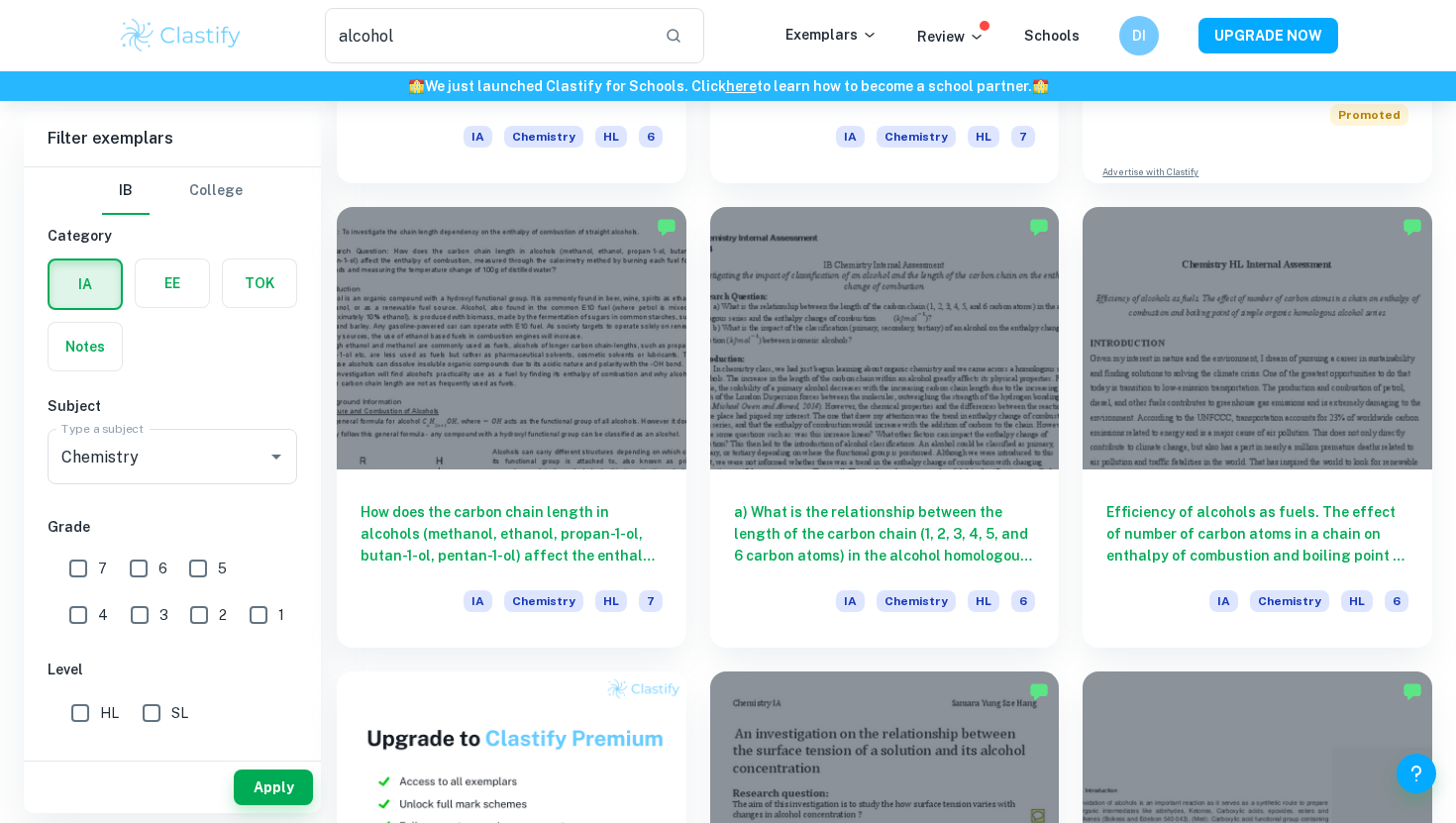 scroll, scrollTop: 0, scrollLeft: 0, axis: both 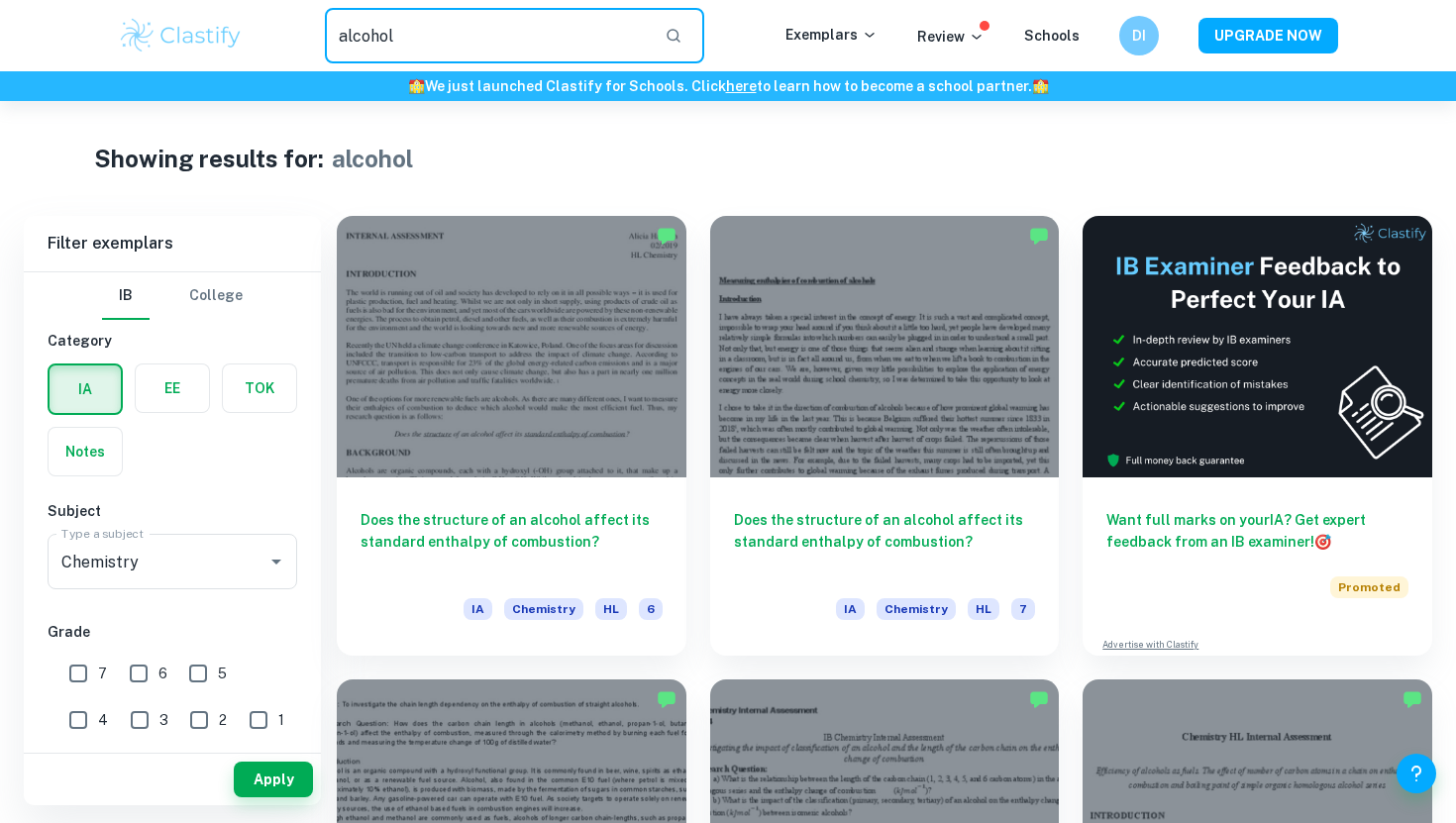 drag, startPoint x: 429, startPoint y: 22, endPoint x: 290, endPoint y: 21, distance: 139.0036 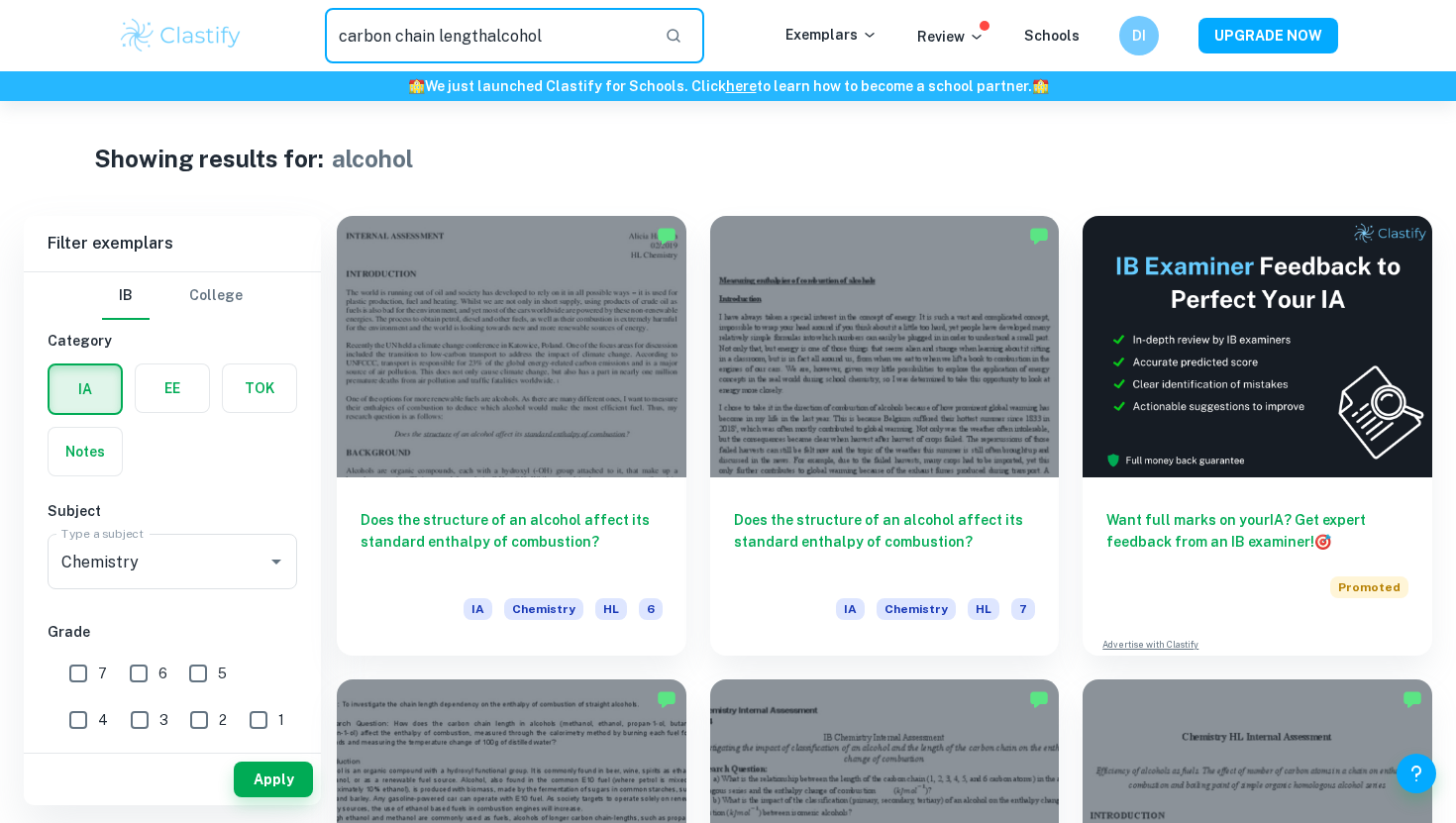 click on "carbon chain lengthalcohol" at bounding box center [486, 36] 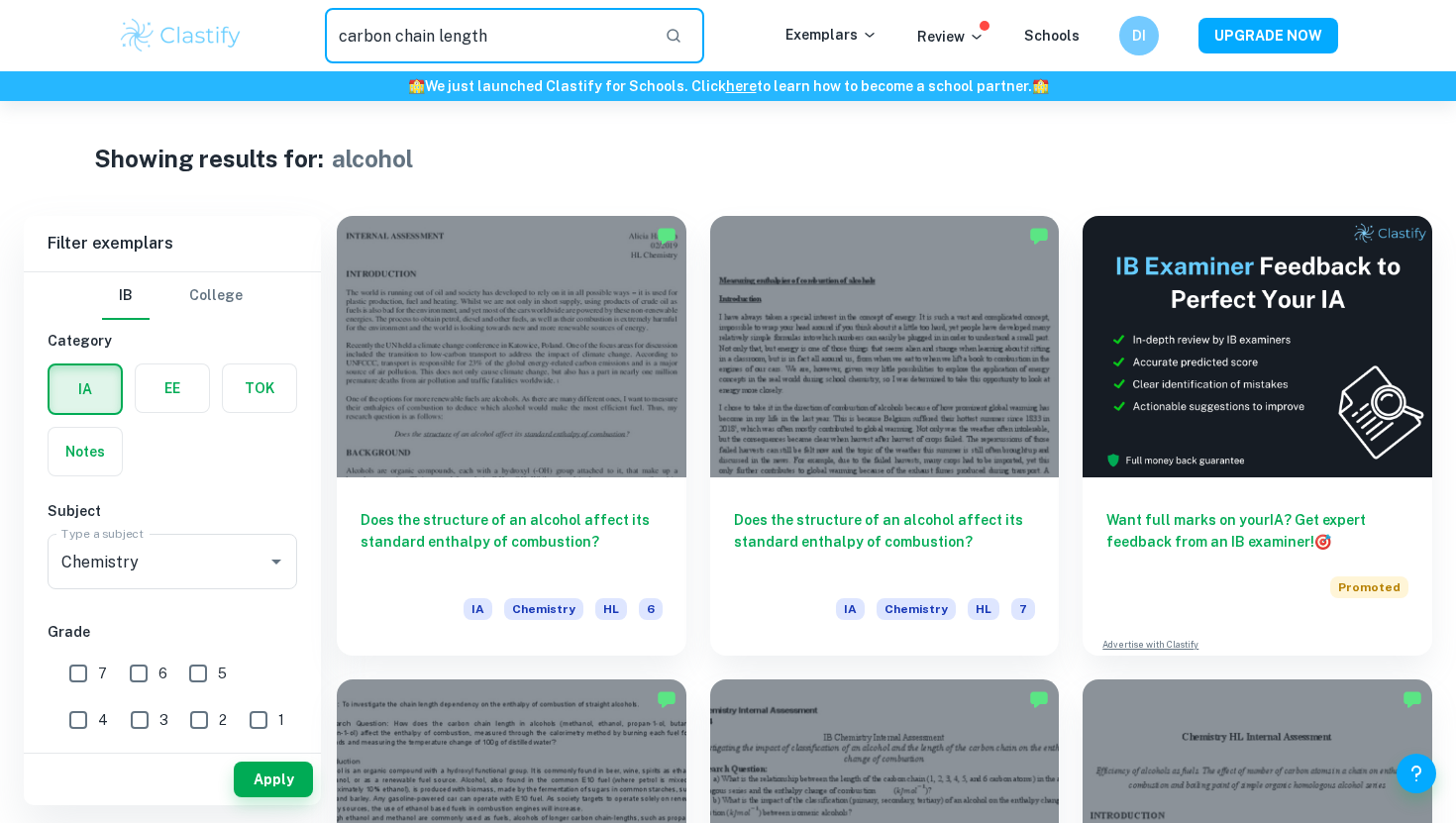 type on "carbon chain length" 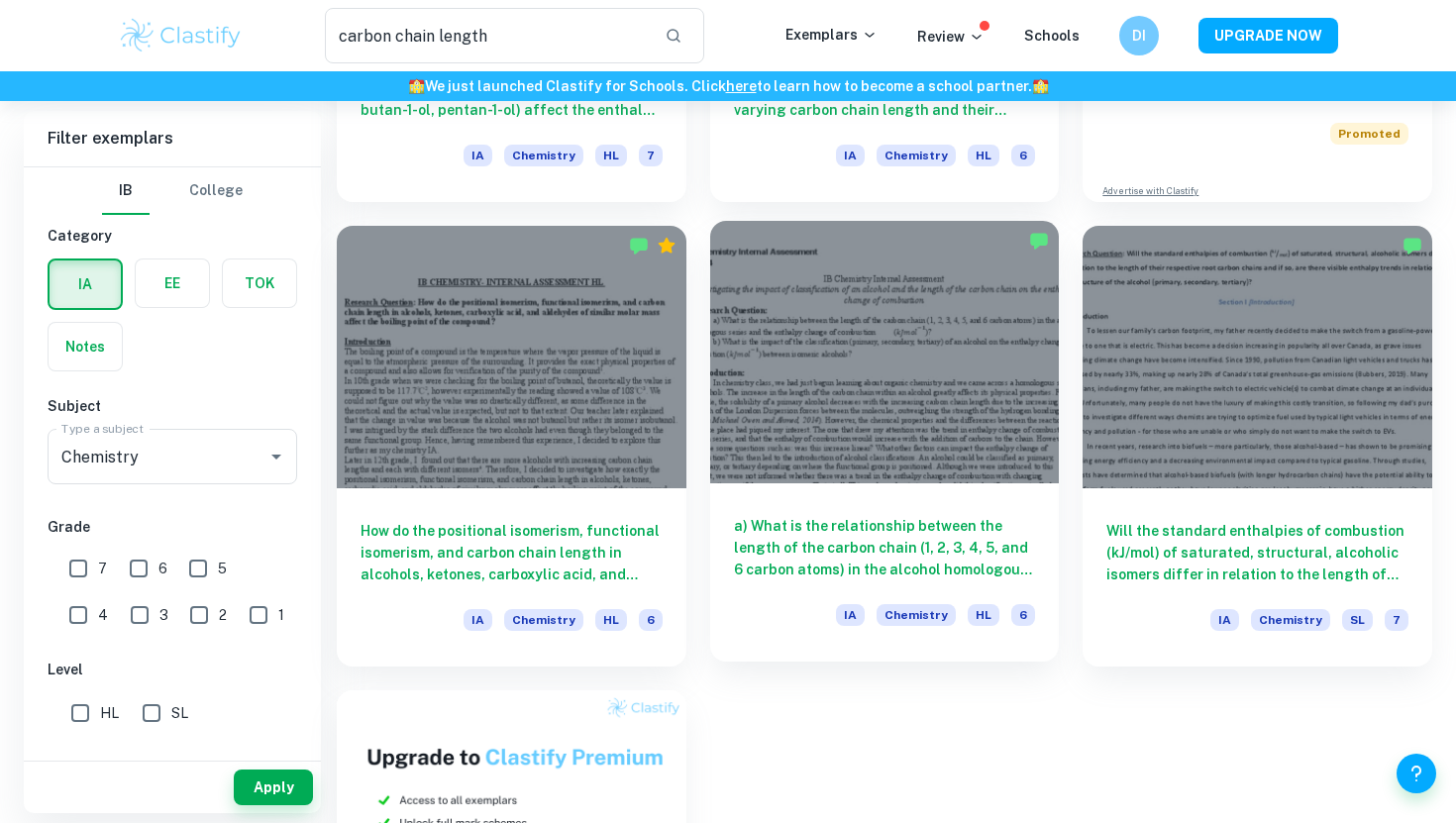 scroll, scrollTop: 455, scrollLeft: 0, axis: vertical 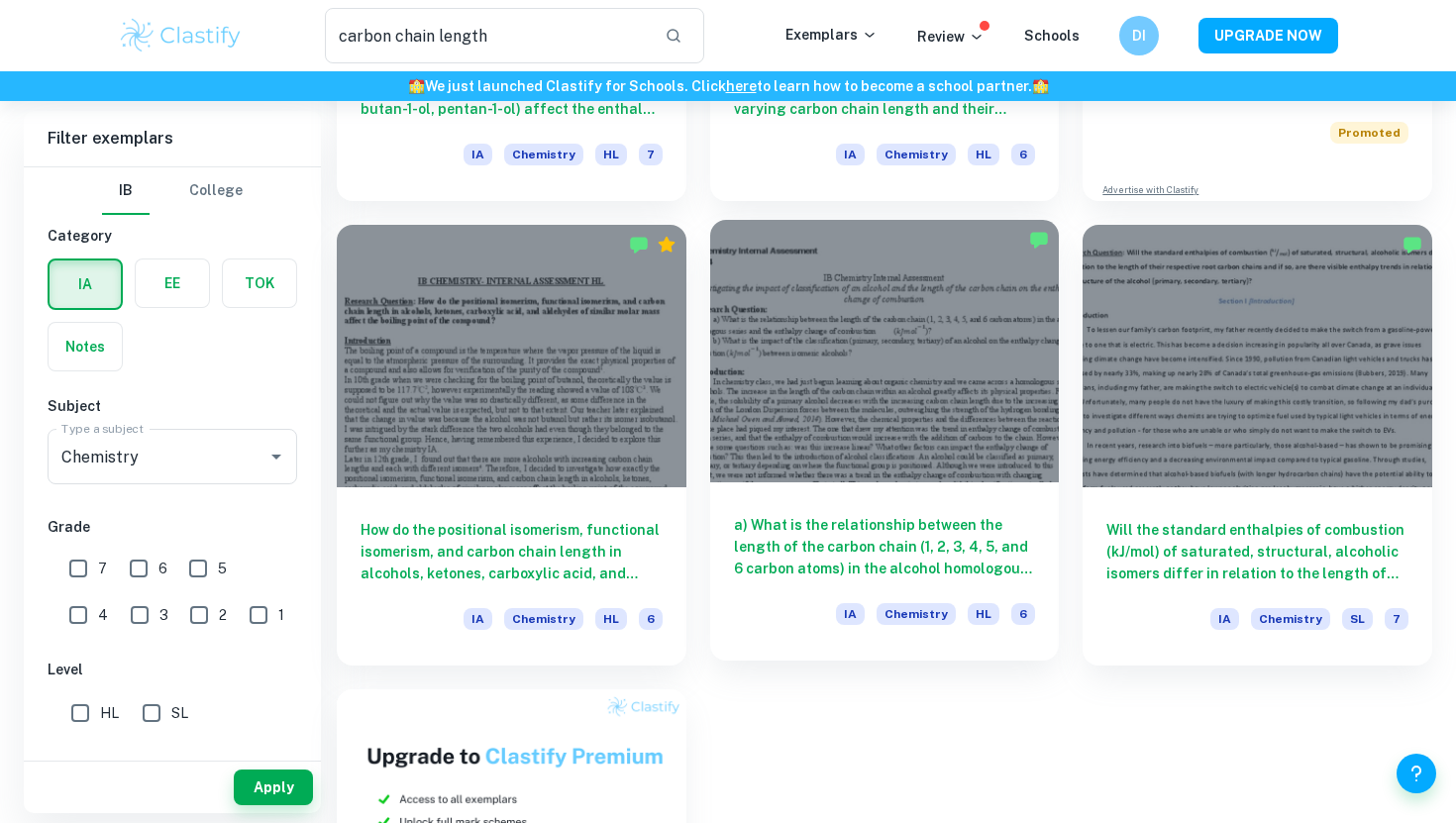 click on "a) What is the relationship between the length of the carbon chain (1, 2, 3, 4, 5, and 6 carbon atoms) in the alcohol homologous series and the enthalpy change of combustion ( ? 𝑘𝐽𝑚𝑜𝑙−1) b) What is the impact of the classification (primary, secondary, tertiary) of an alcohol on the enthalpy change of combustion between isomeric alcohols?" at bounding box center (884, 547) 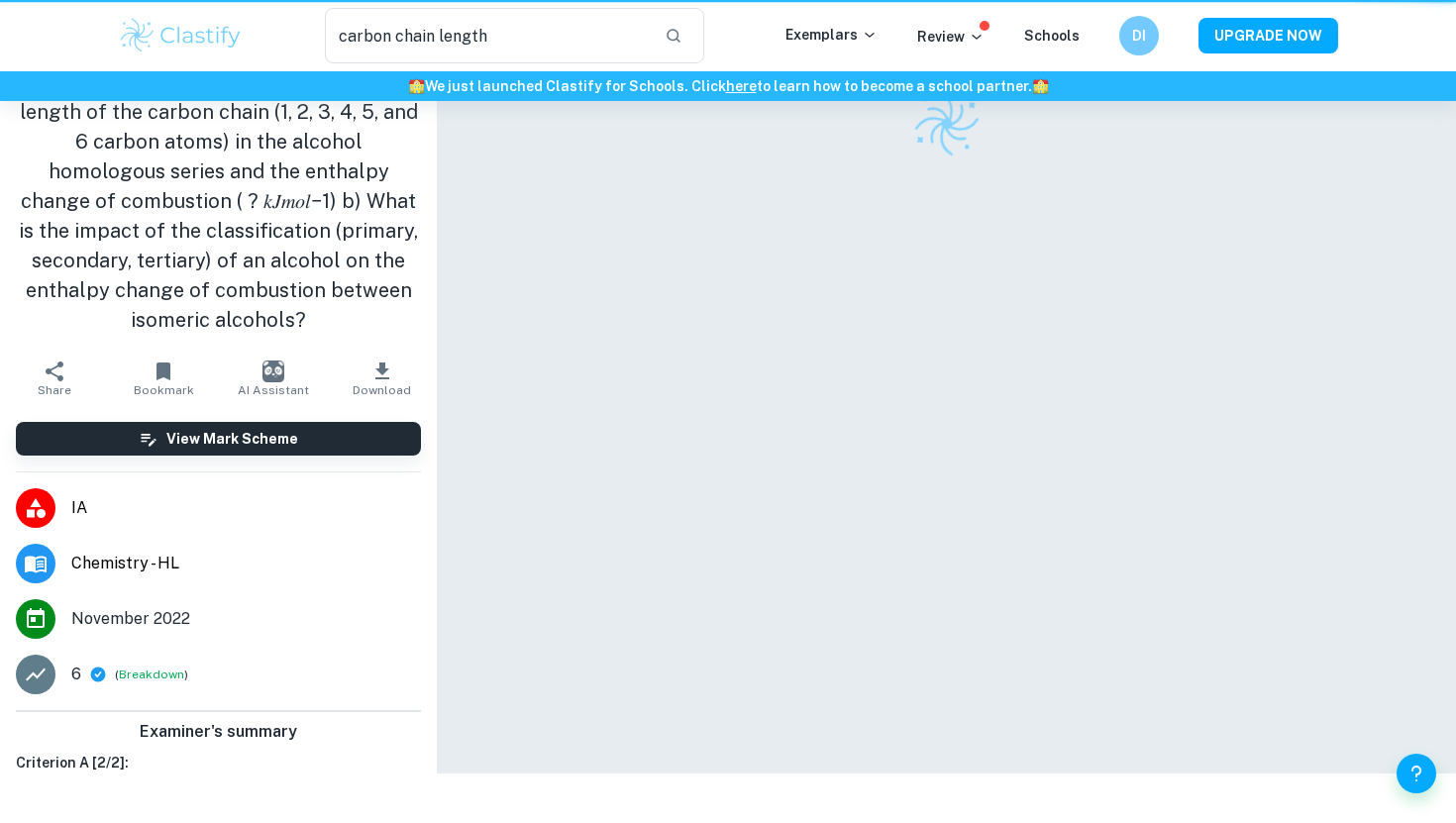 scroll, scrollTop: 0, scrollLeft: 0, axis: both 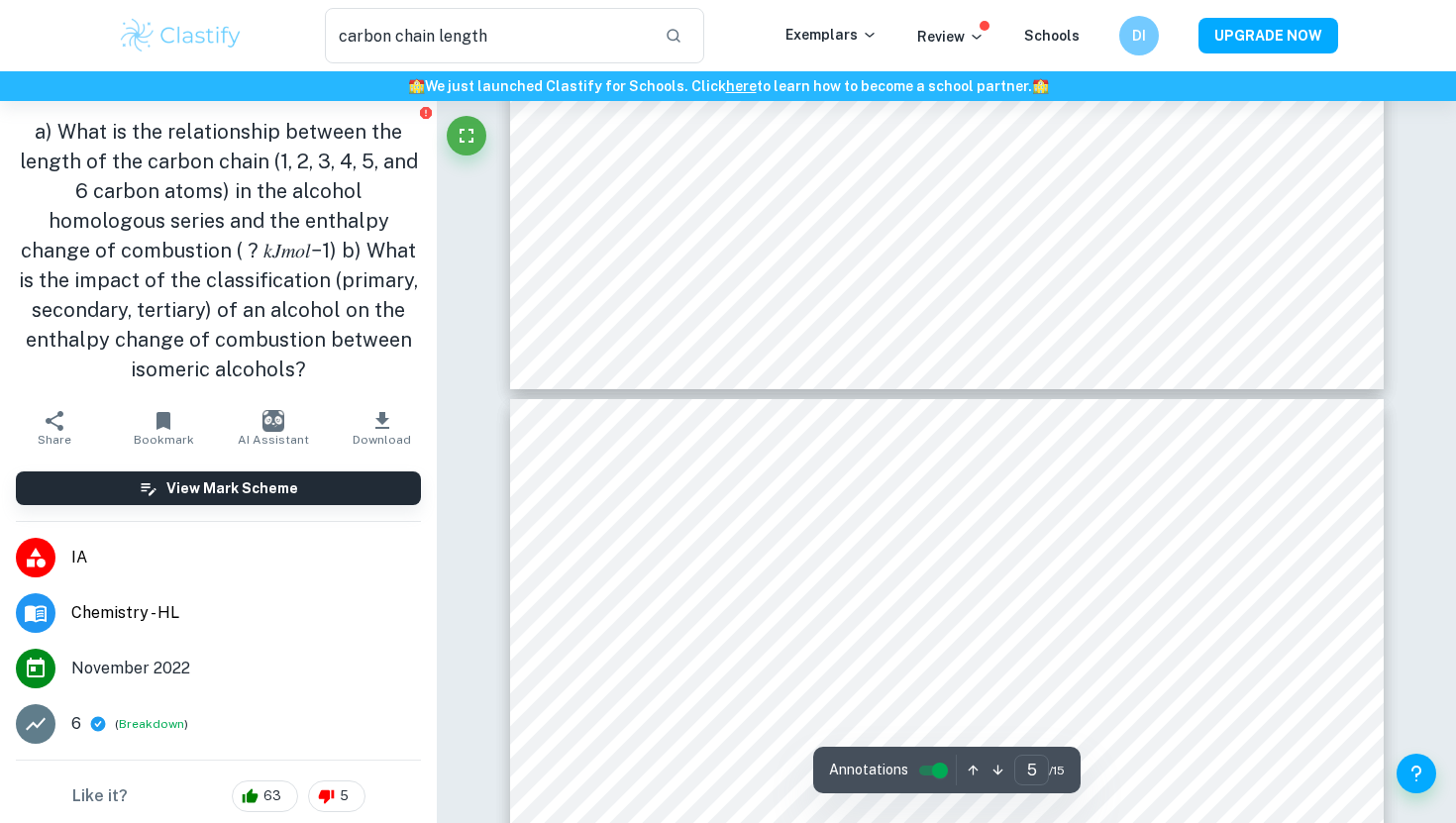 type on "6" 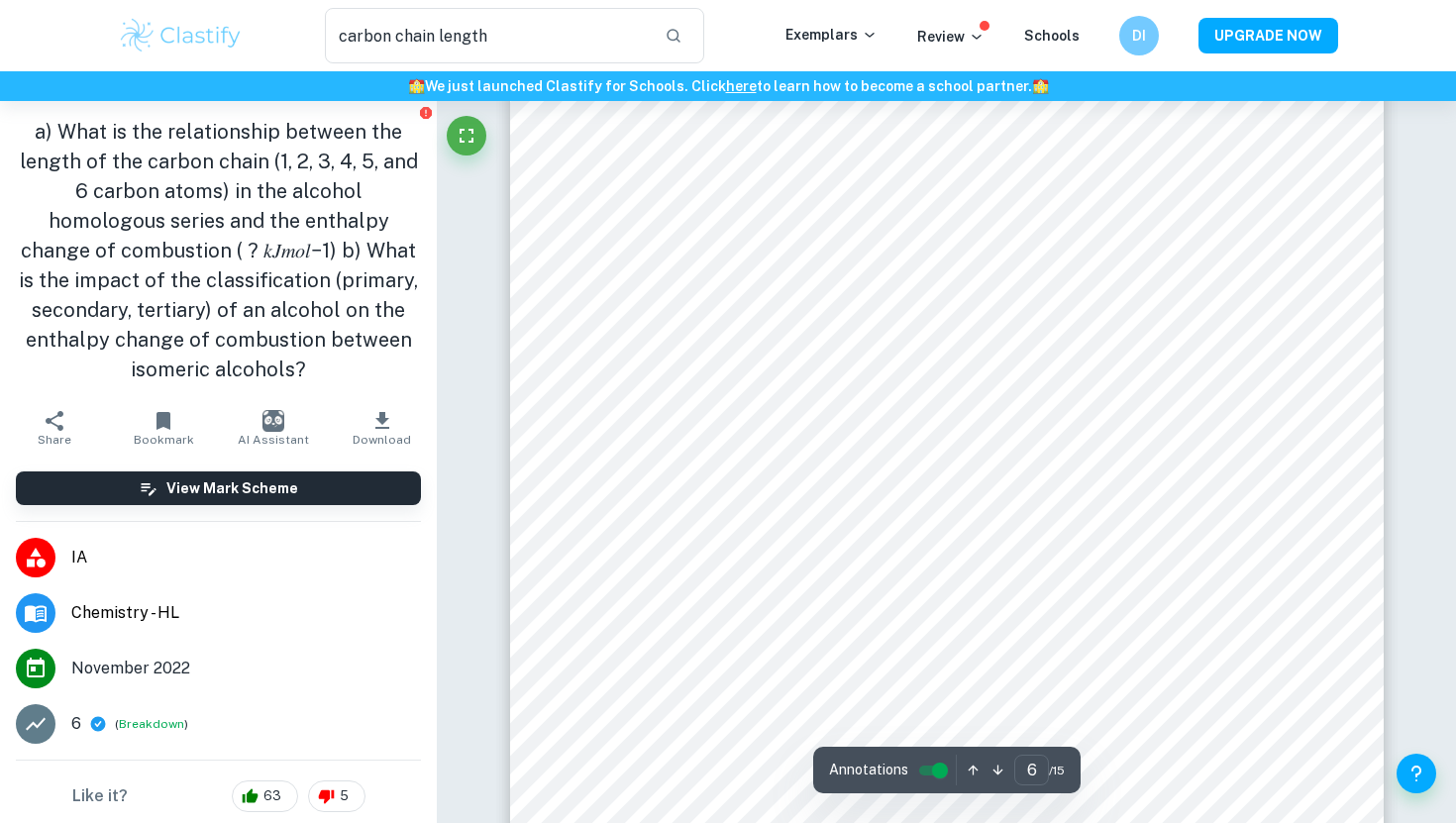 scroll, scrollTop: 6916, scrollLeft: 0, axis: vertical 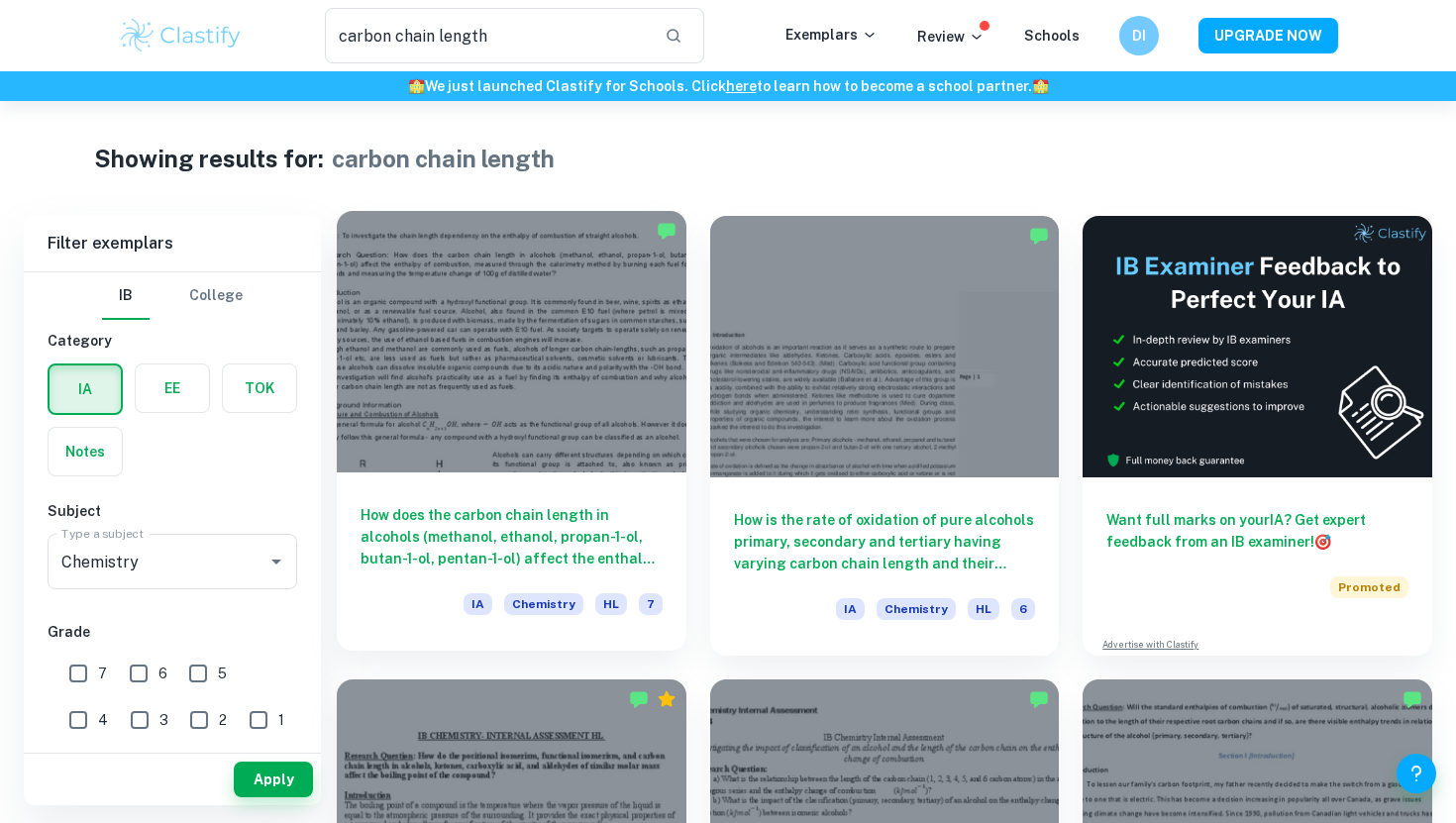 click on "How does the carbon chain length in alcohols (methanol, ethanol, propan-1-ol, butan-1-ol, pentan-1-ol) affect the enthalpy of combustion, measured through the calorimetry method by burning each fuel for 120 seconds and measuring the temperature change of 100g of distilled water?" at bounding box center [511, 537] 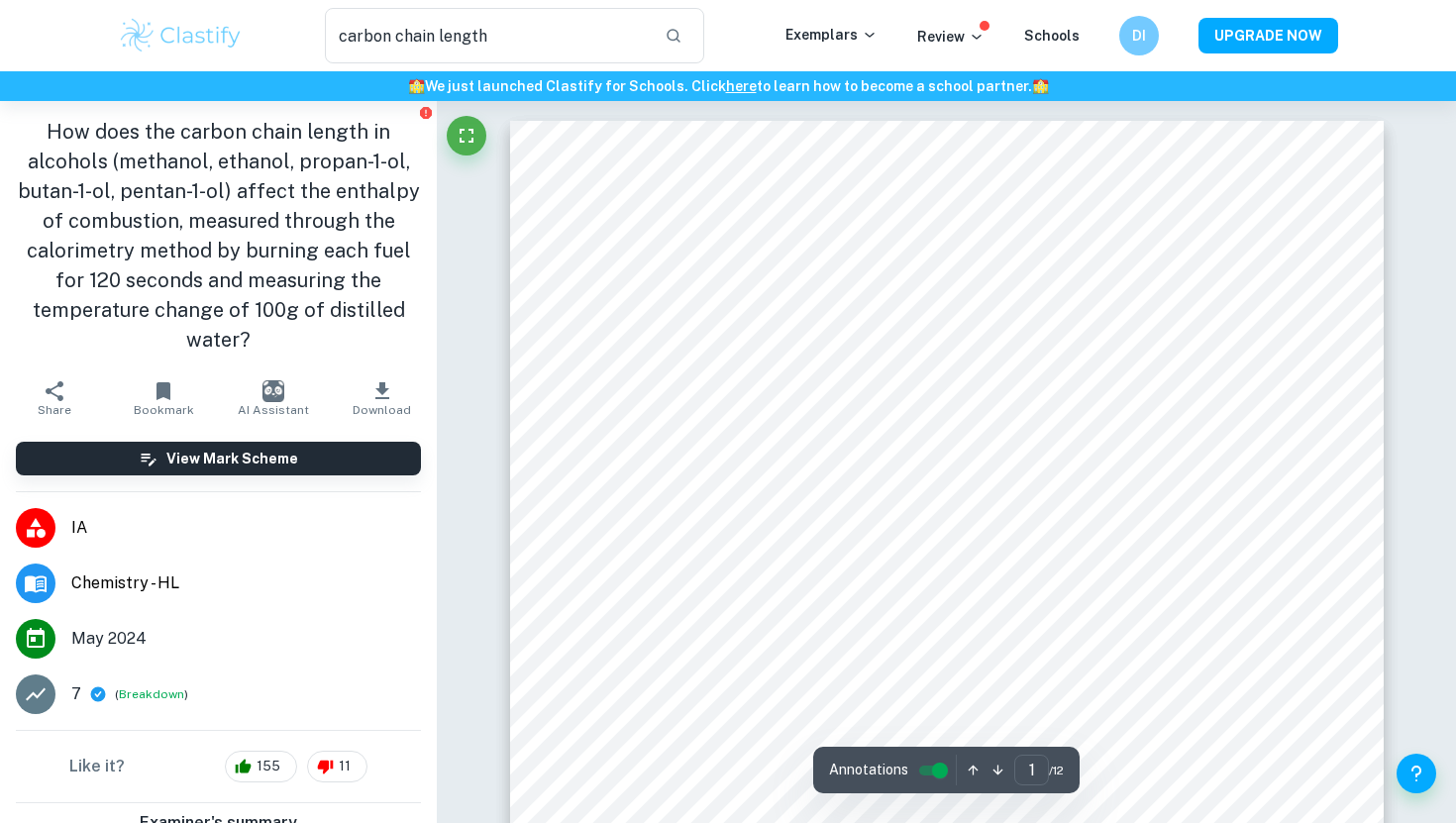scroll, scrollTop: 429, scrollLeft: 0, axis: vertical 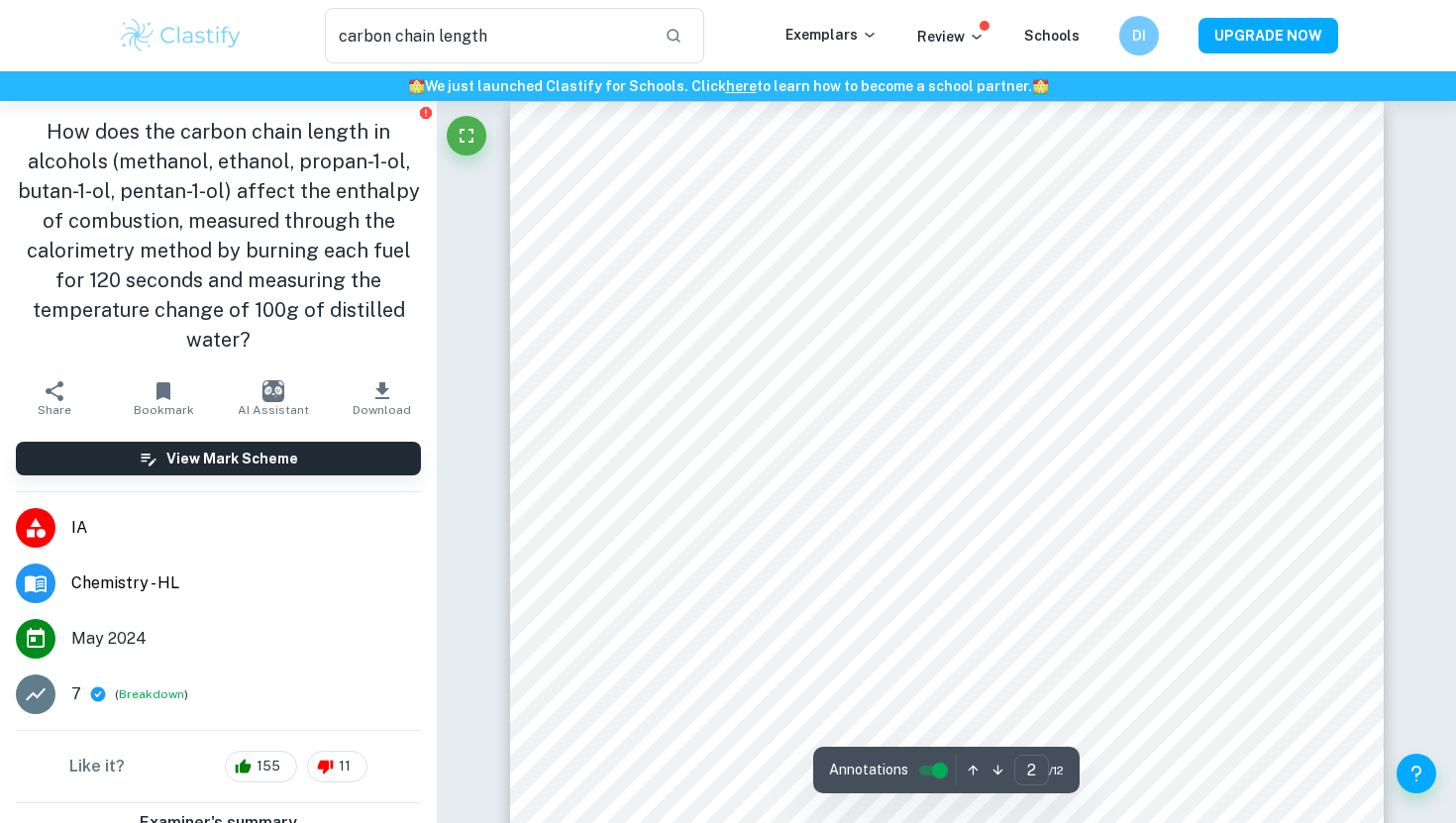 type on "1" 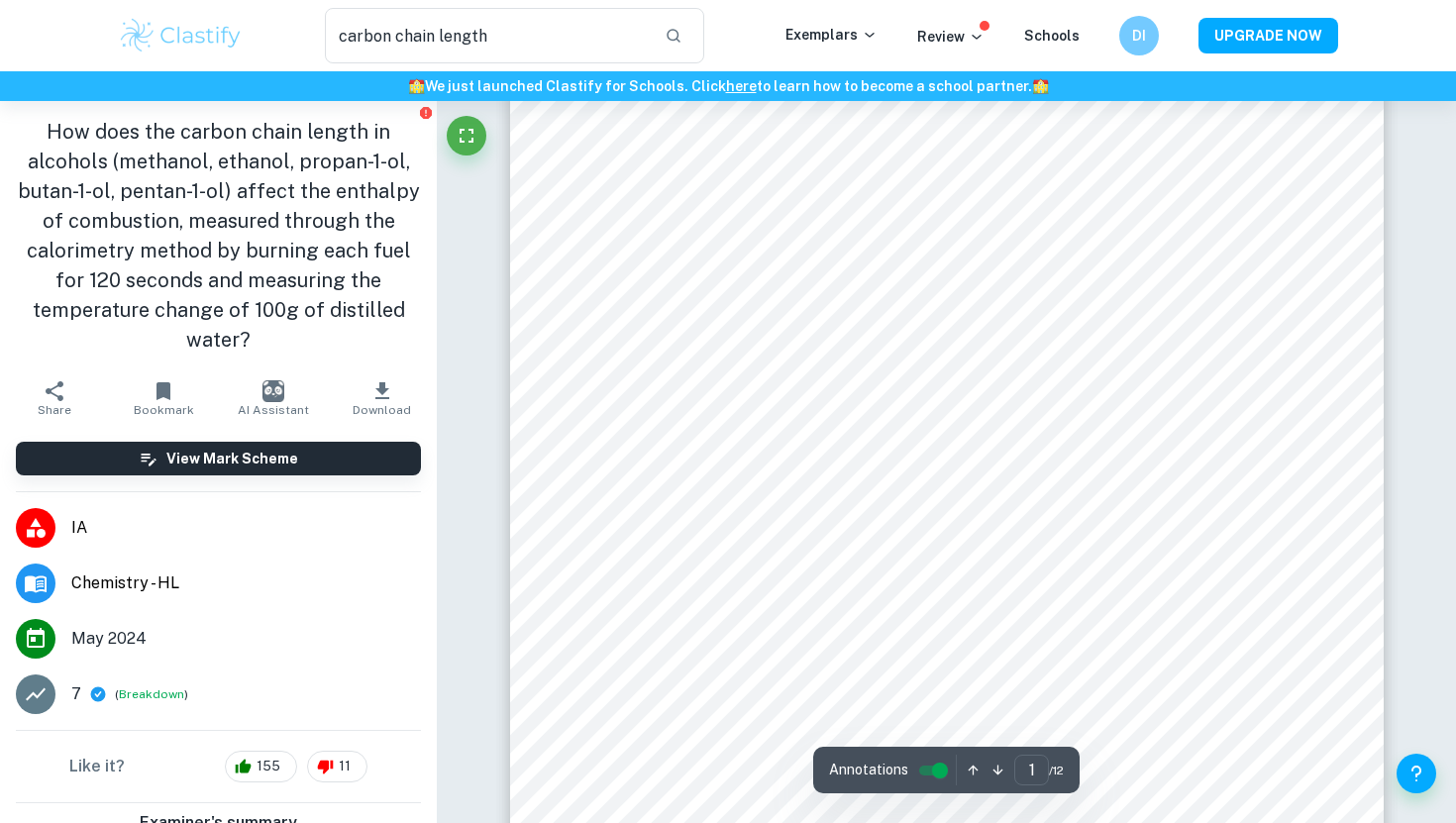 scroll, scrollTop: 0, scrollLeft: 0, axis: both 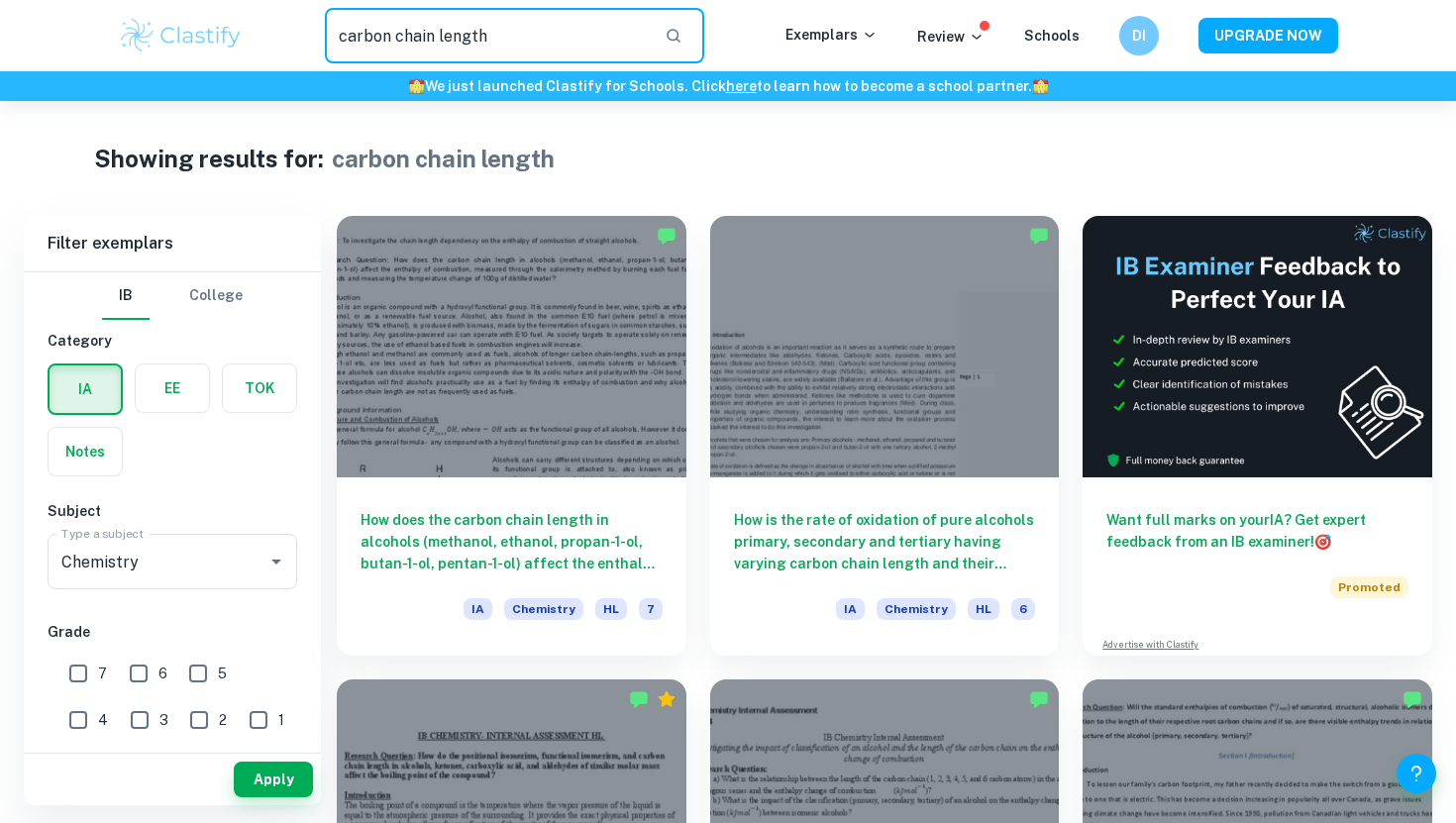 click on "carbon chain length" at bounding box center (486, 36) 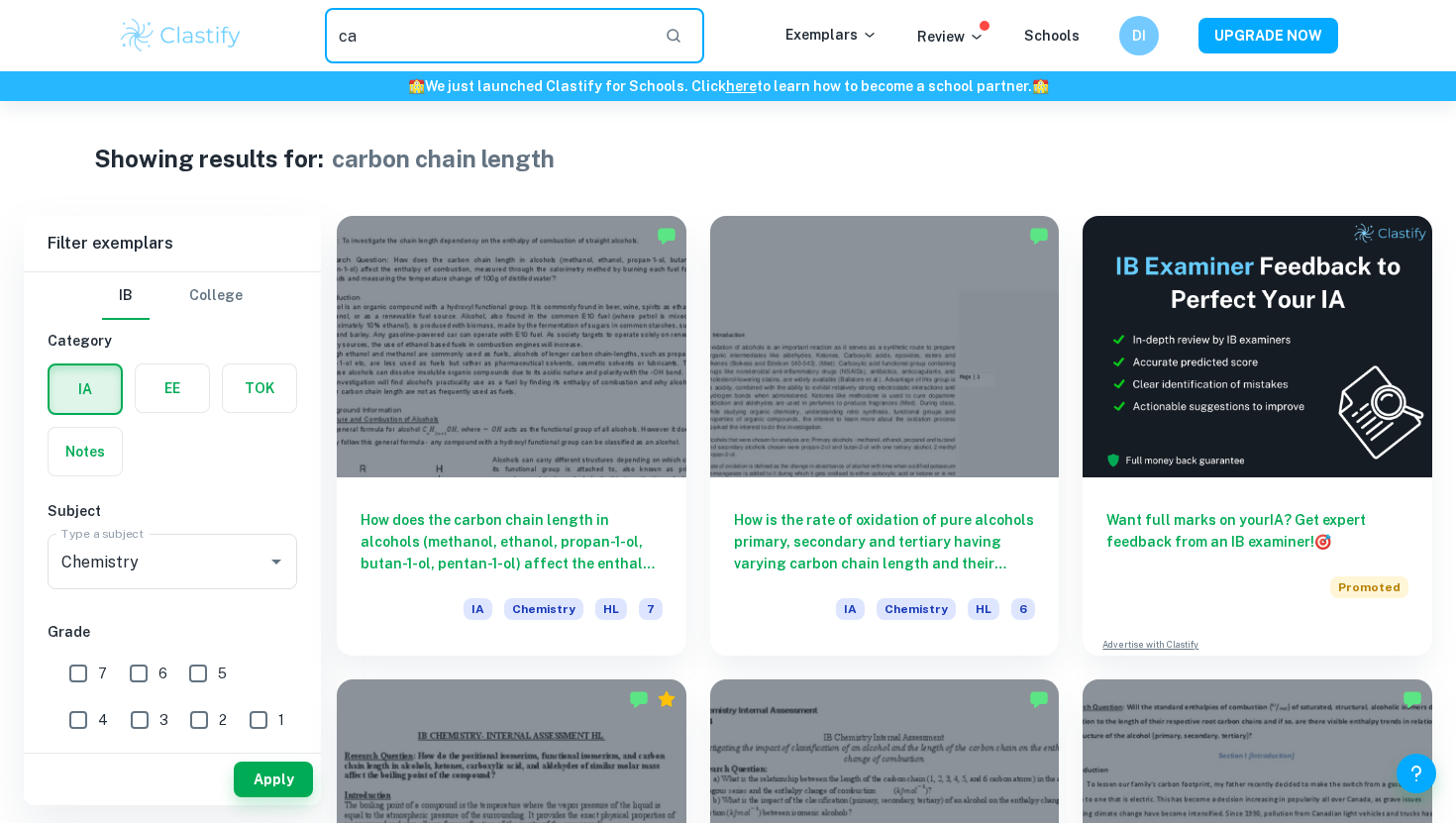 type on "c" 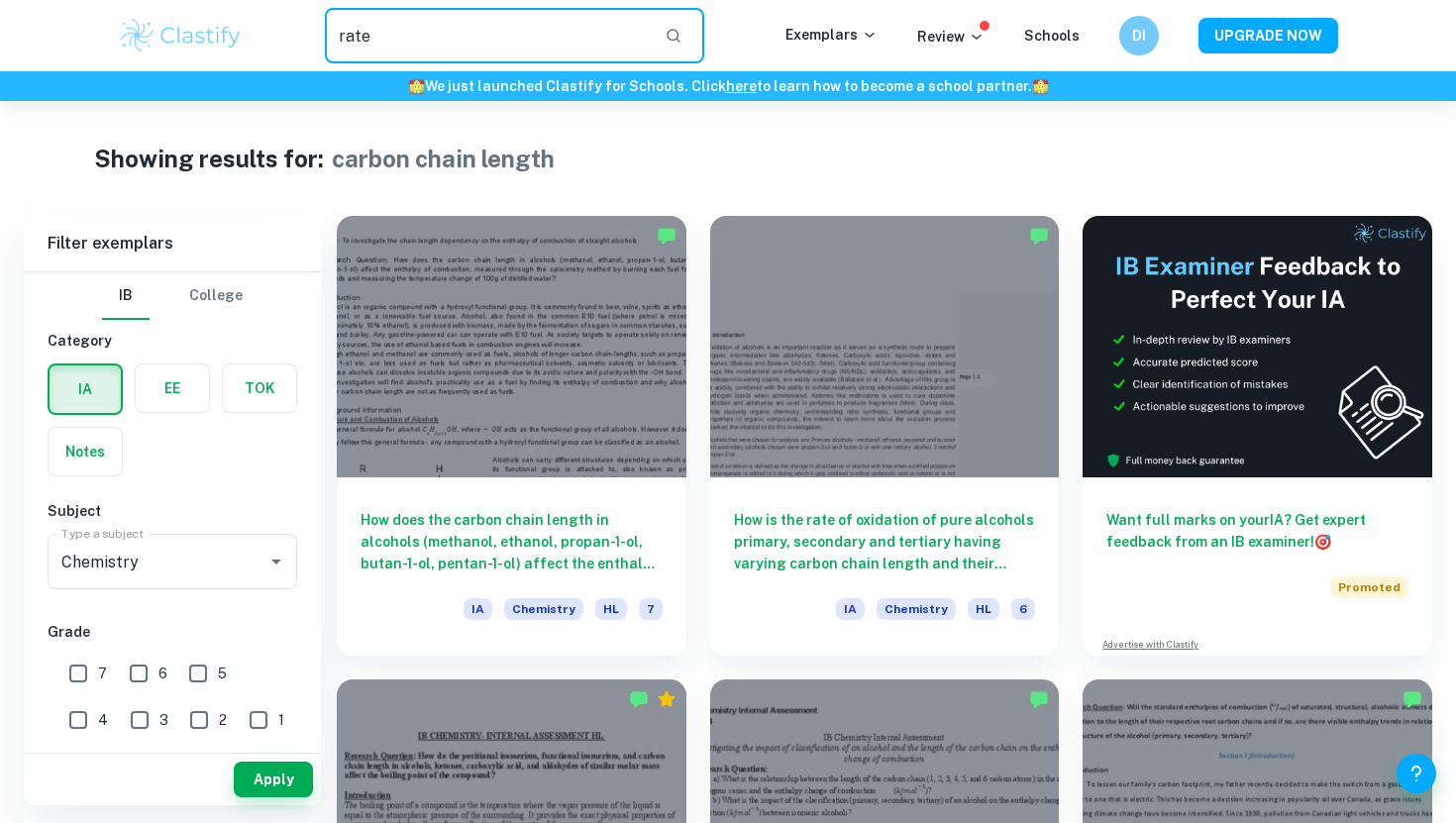 type on "rate" 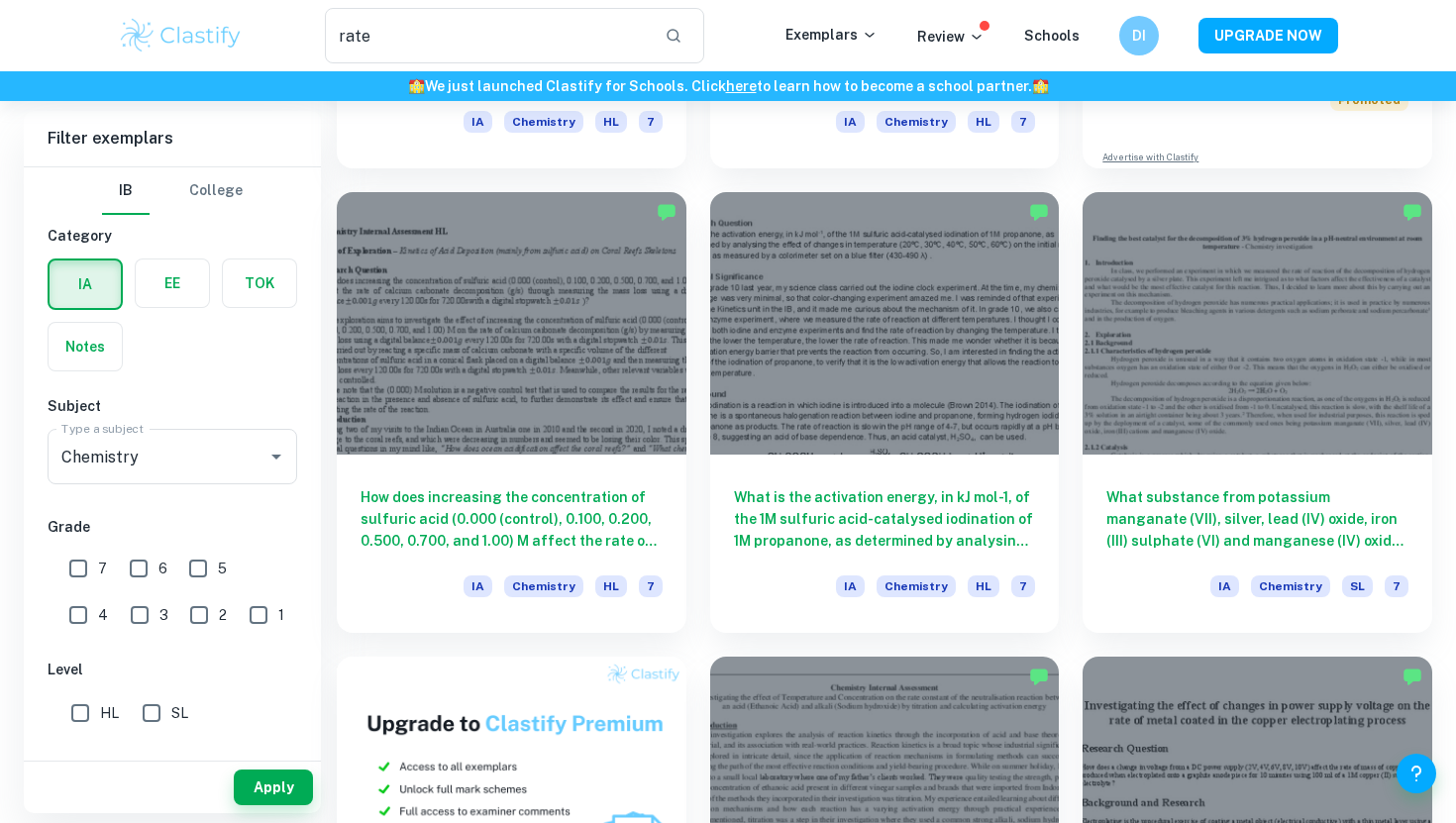 scroll, scrollTop: 516, scrollLeft: 0, axis: vertical 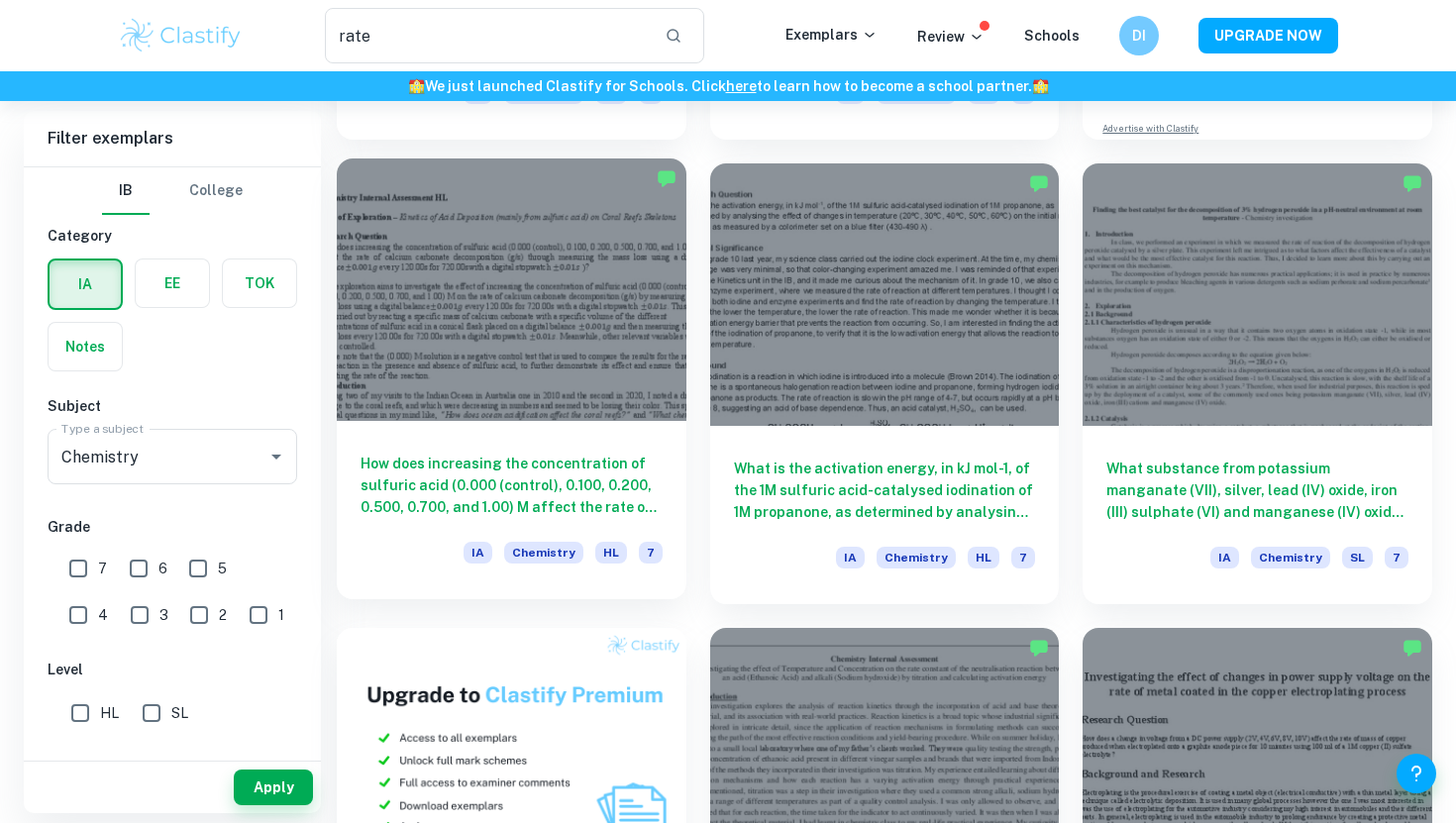 click on "How does increasing the concentration of sulfuric acid (0.000 (control), 0.100, 0.200, 0.500, 0.700, and 1.00) M  affect the rate of calcium carbonate decomposition (g/s) through measuring the mass loss using a digital  balance±0.001𝑔 every 120.00s for 720.00swith a digital stopwatch ±0.01𝑠 )?" at bounding box center [511, 485] 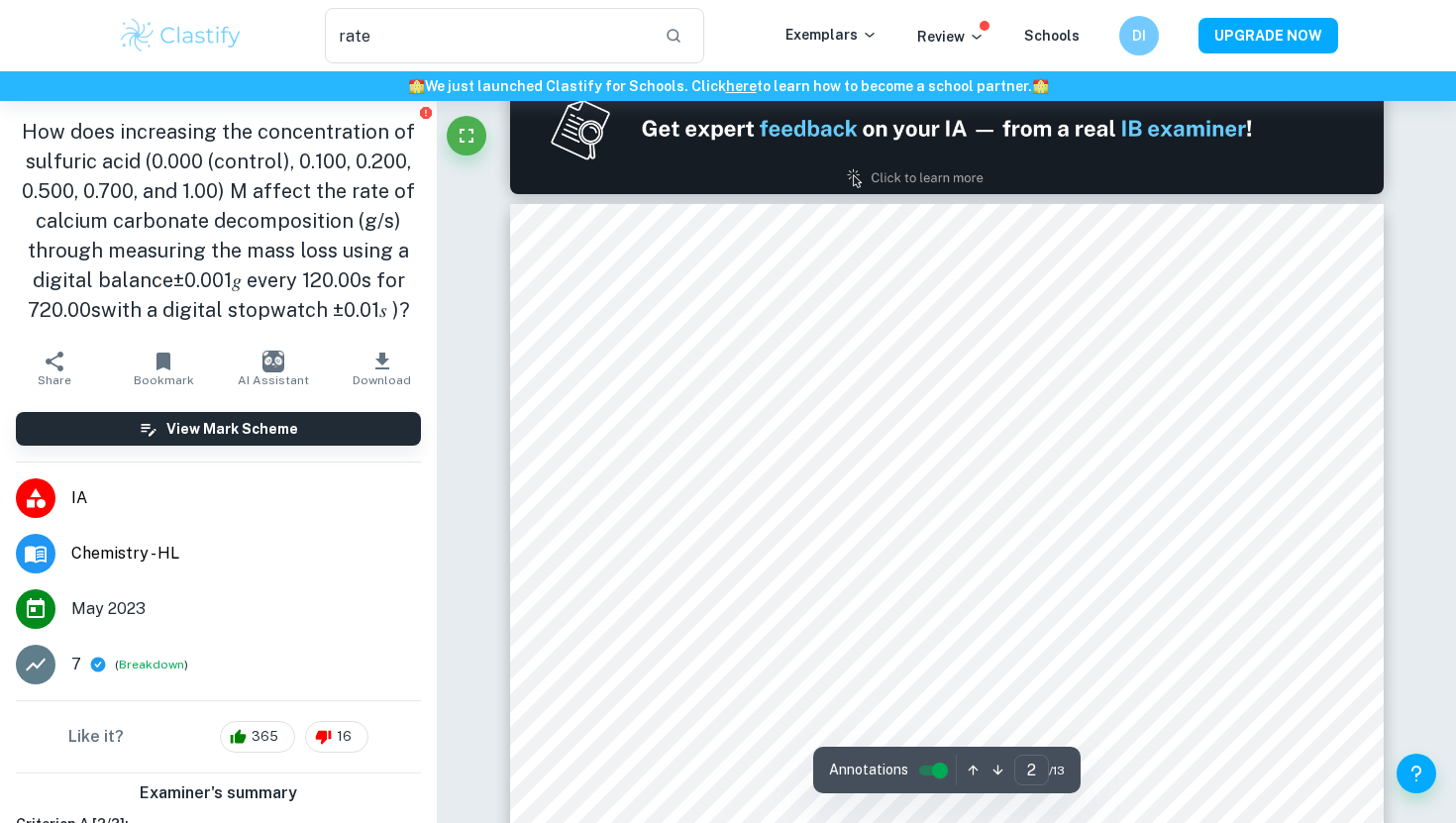 scroll, scrollTop: 1204, scrollLeft: 0, axis: vertical 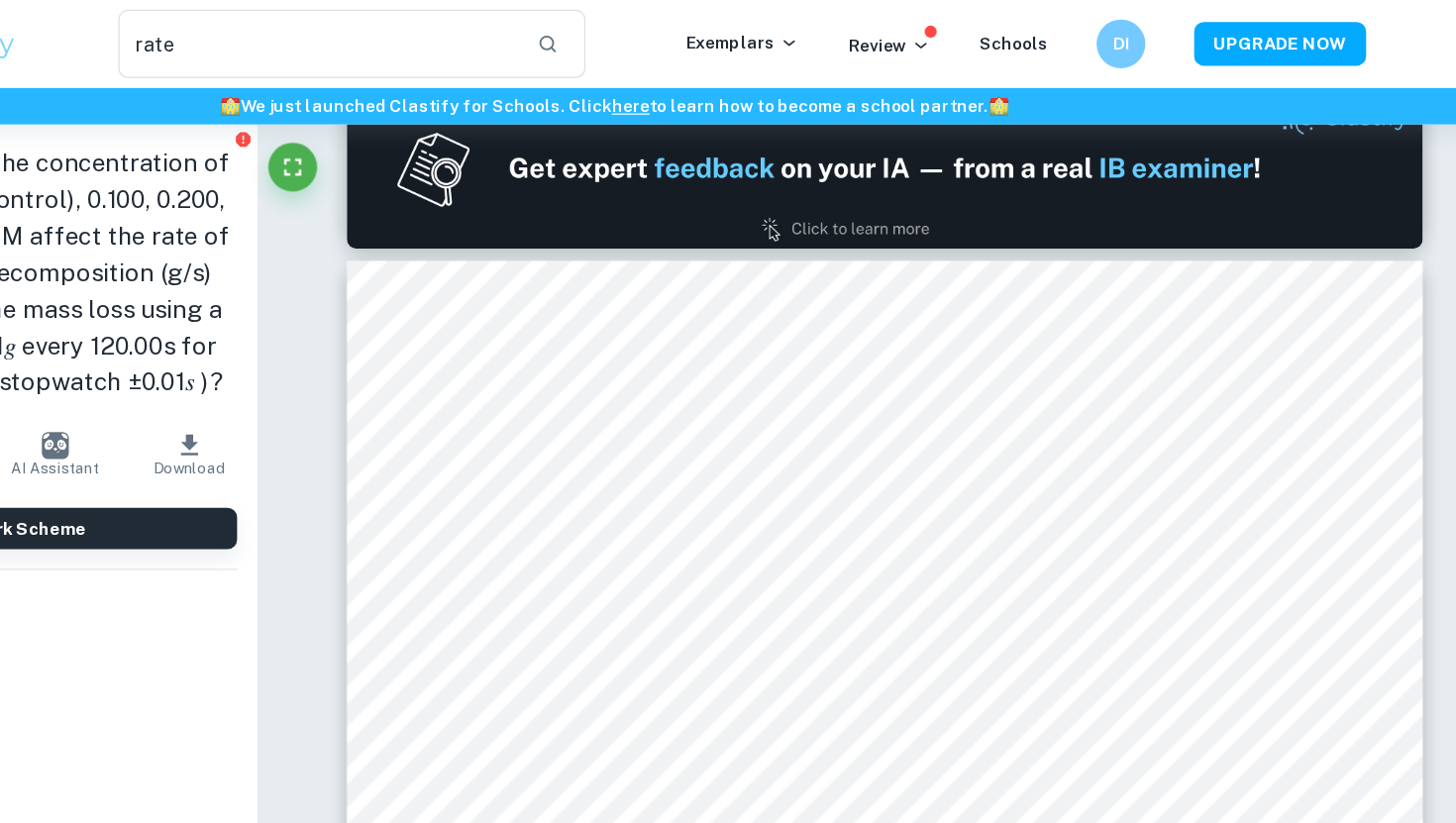 type on "1" 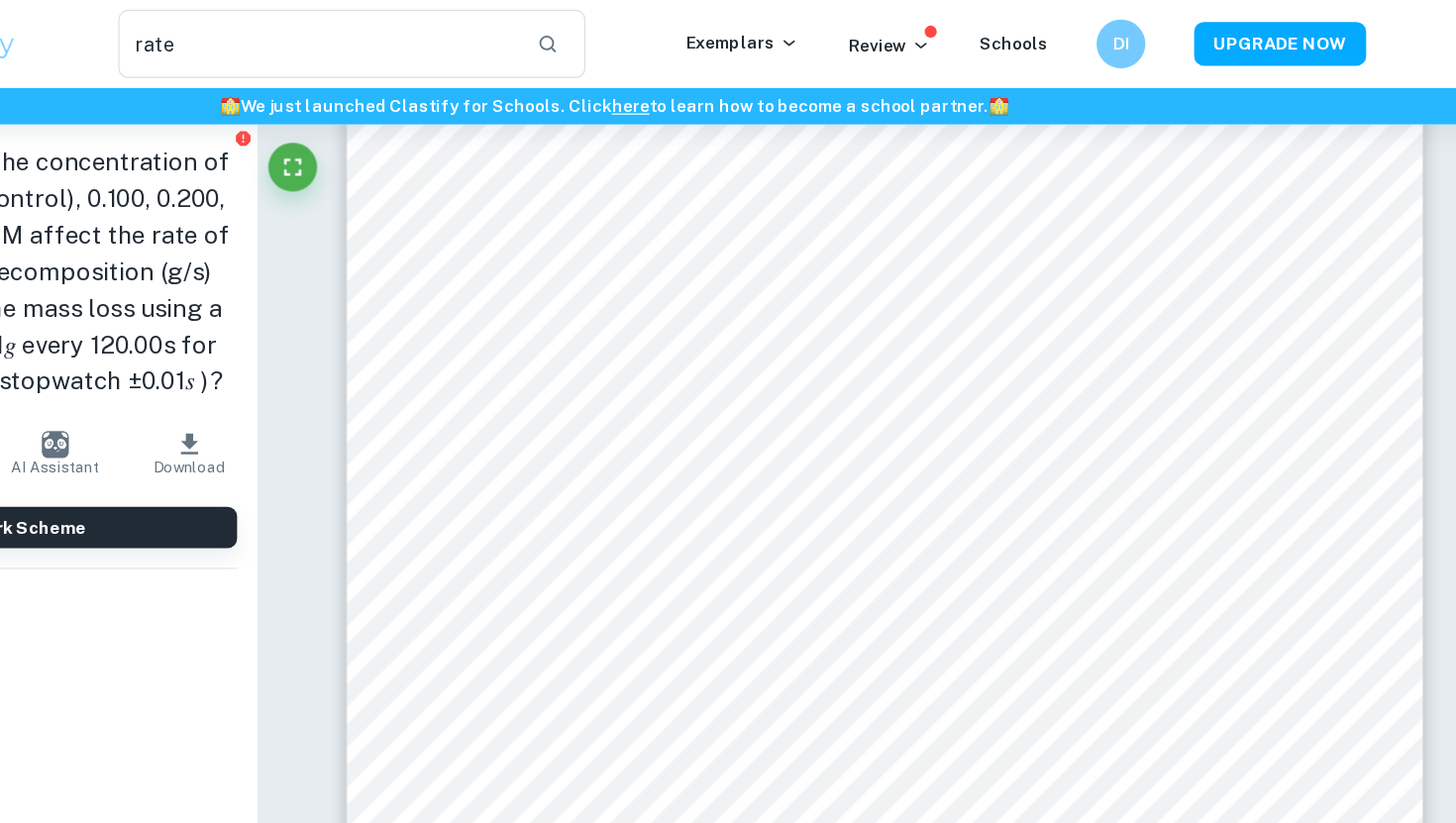 scroll, scrollTop: 0, scrollLeft: 0, axis: both 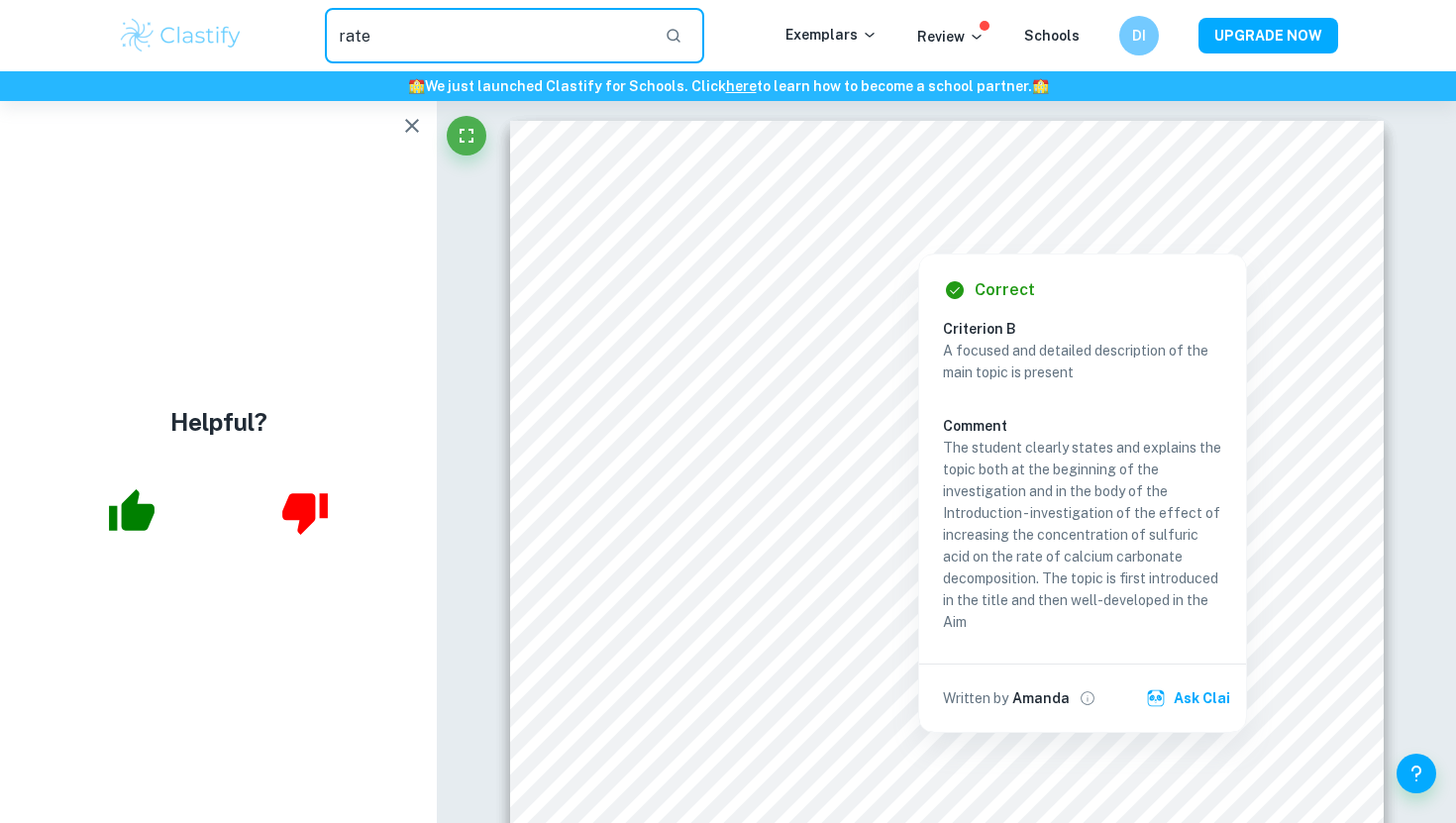 click on "rate" at bounding box center [486, 36] 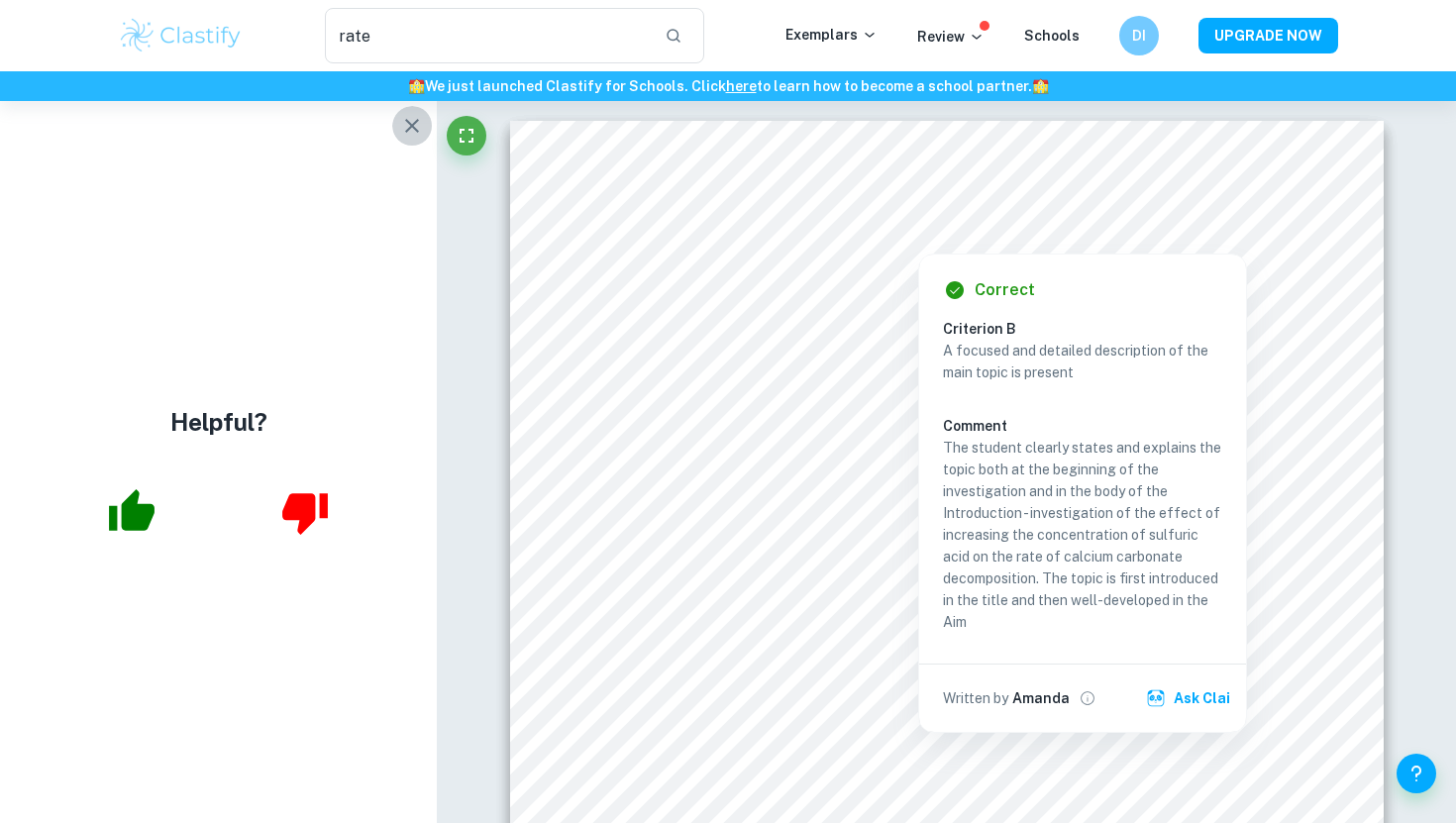 click 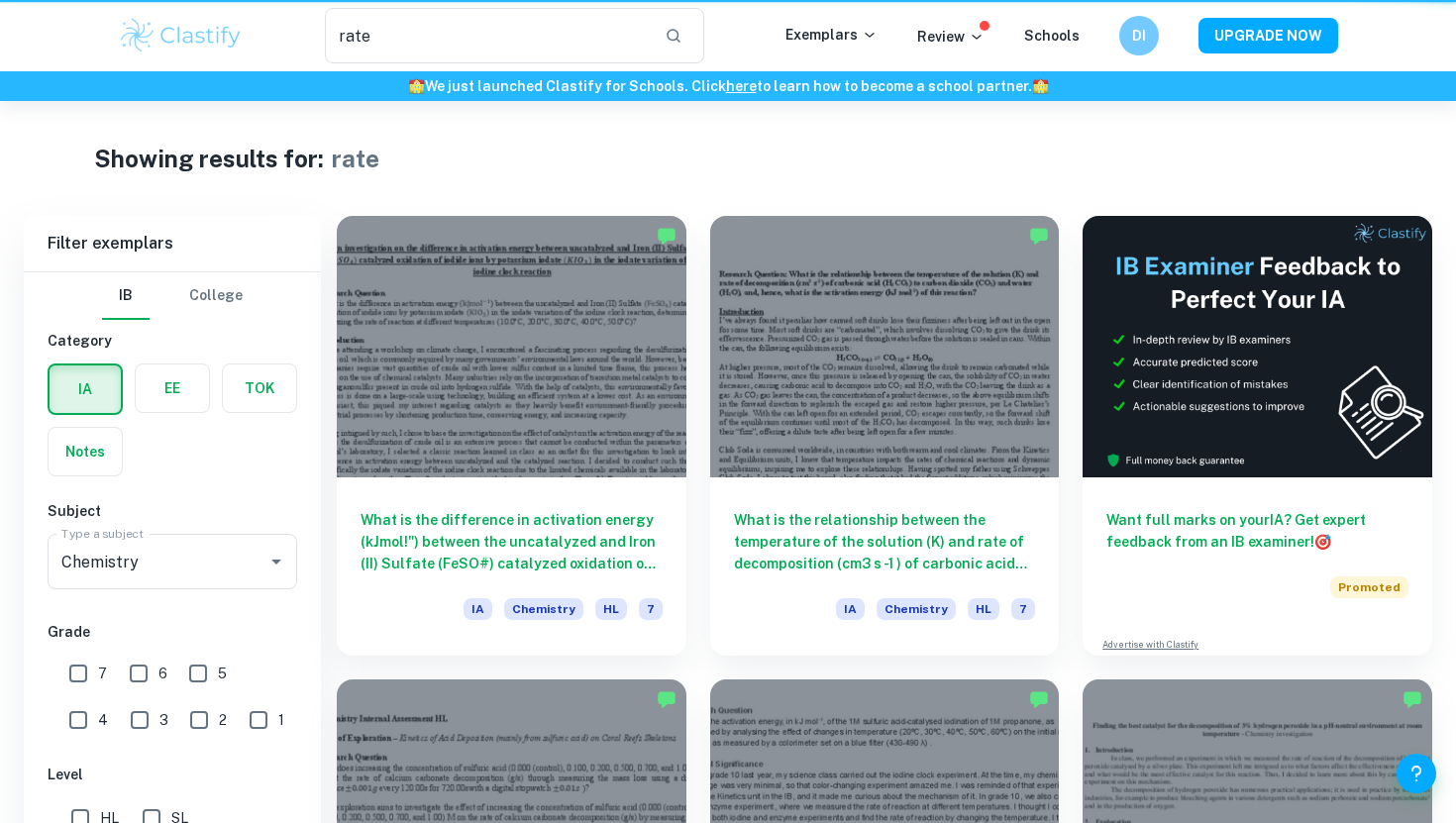 scroll, scrollTop: 516, scrollLeft: 0, axis: vertical 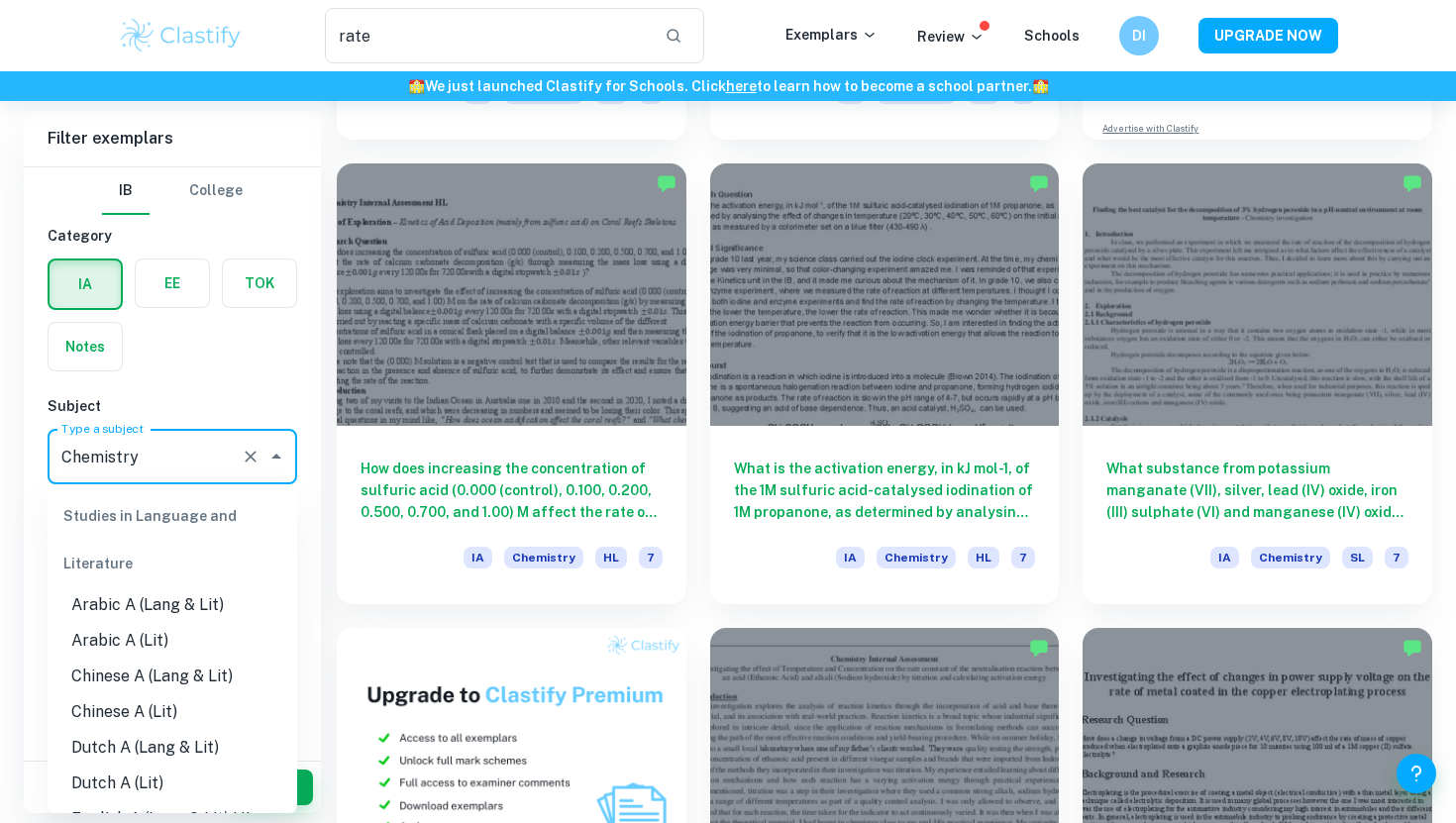 click on "Chemistry" at bounding box center (145, 457) 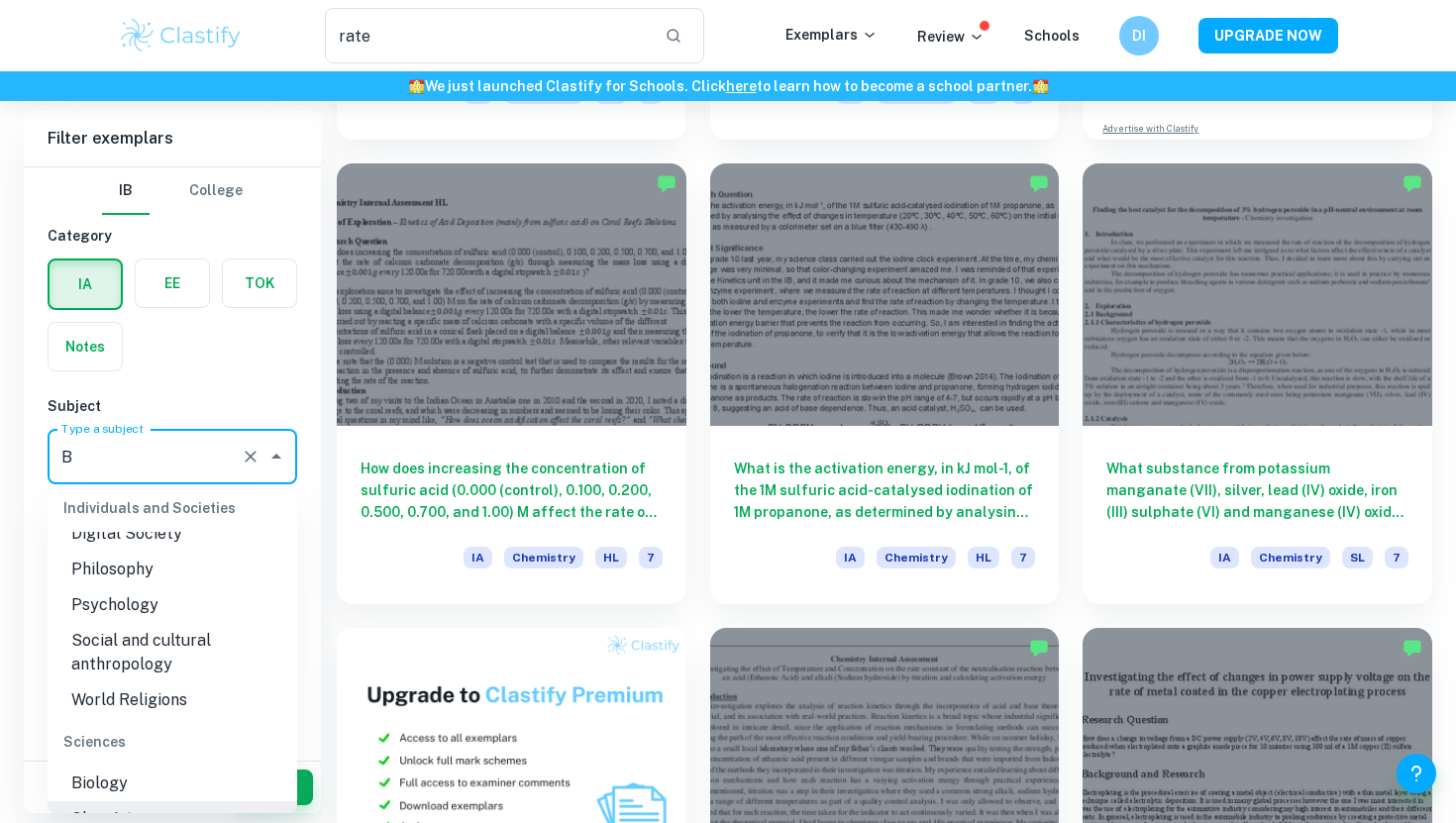scroll, scrollTop: 0, scrollLeft: 0, axis: both 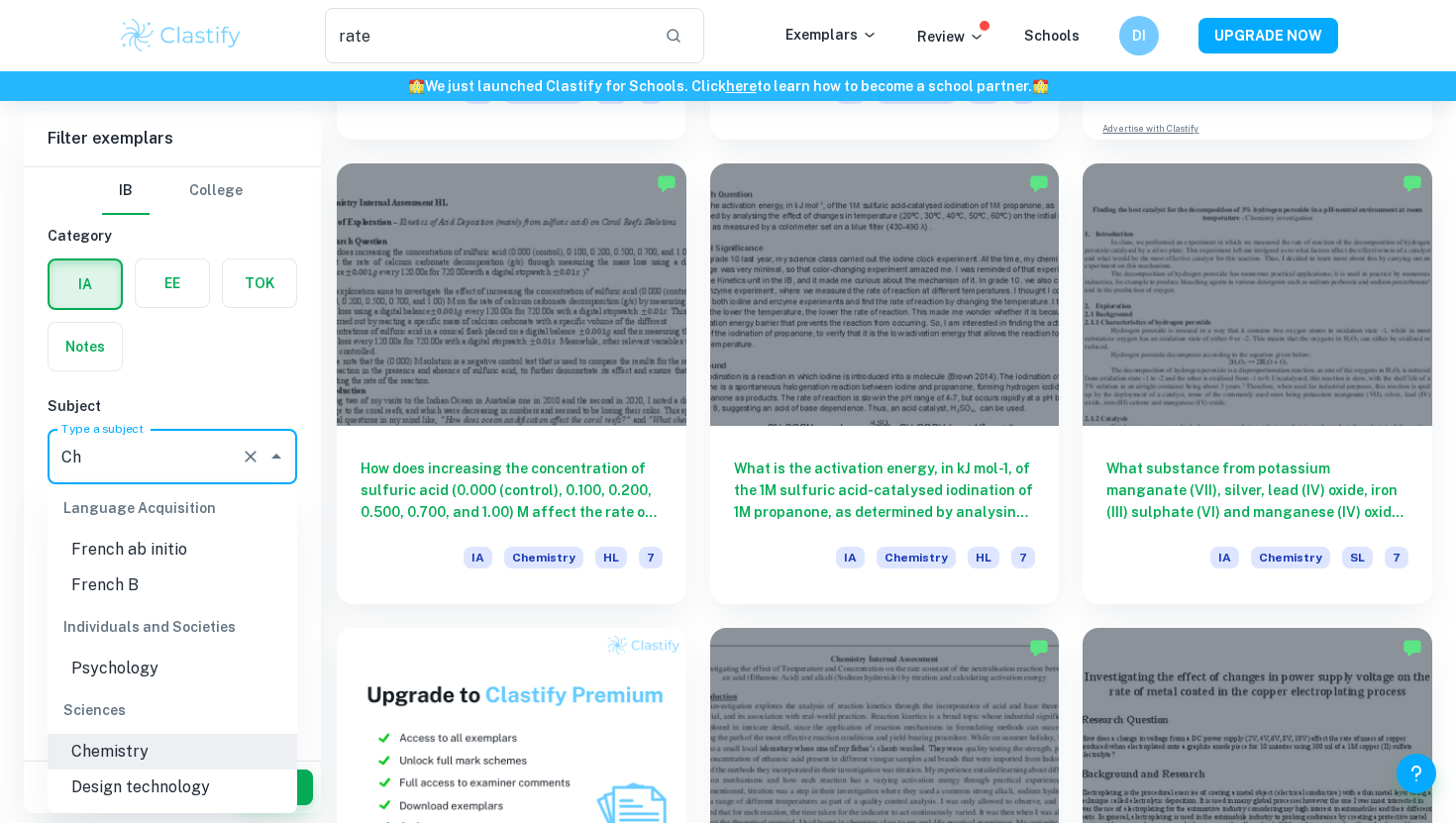 type on "C" 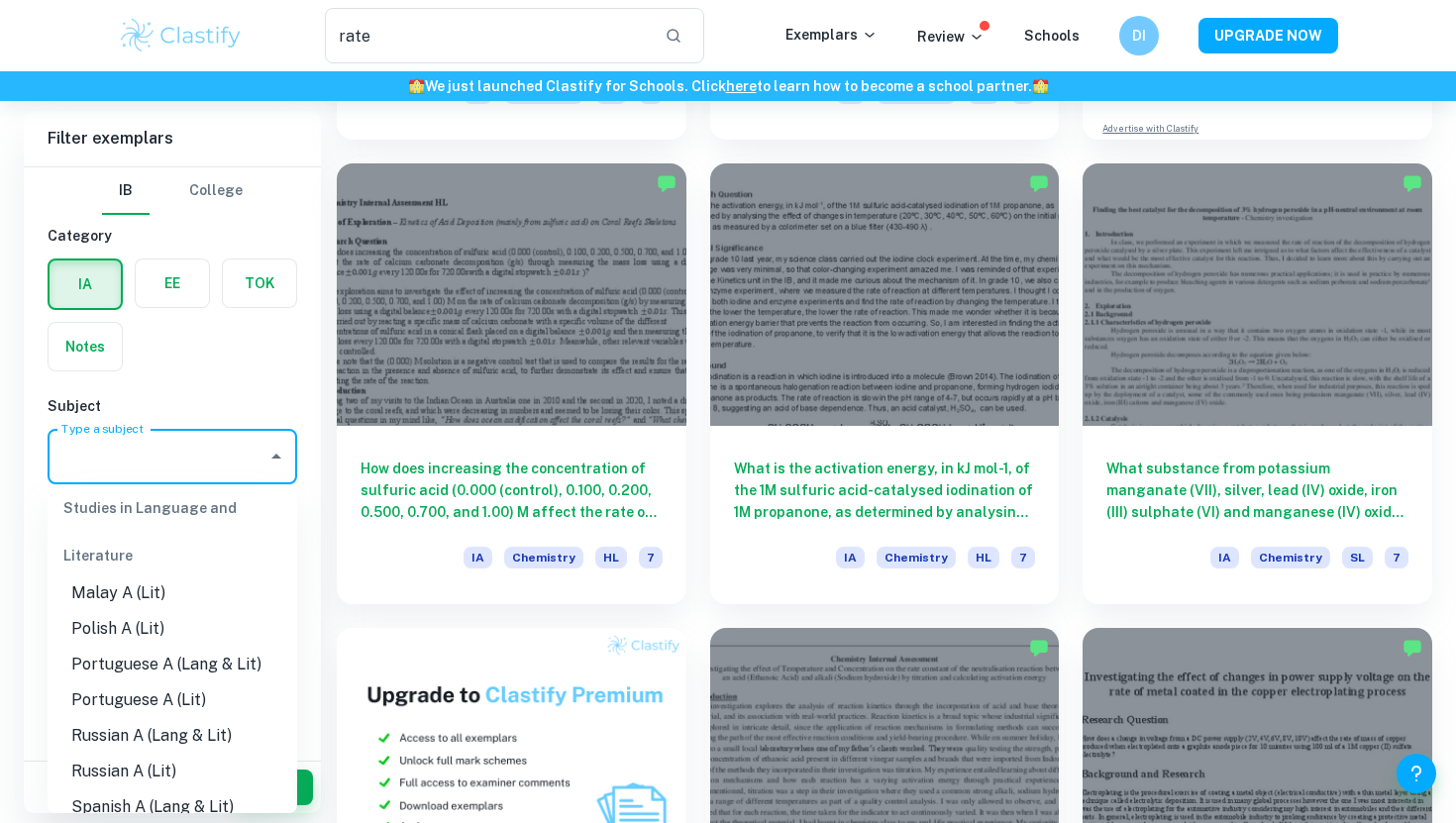 scroll, scrollTop: 0, scrollLeft: 0, axis: both 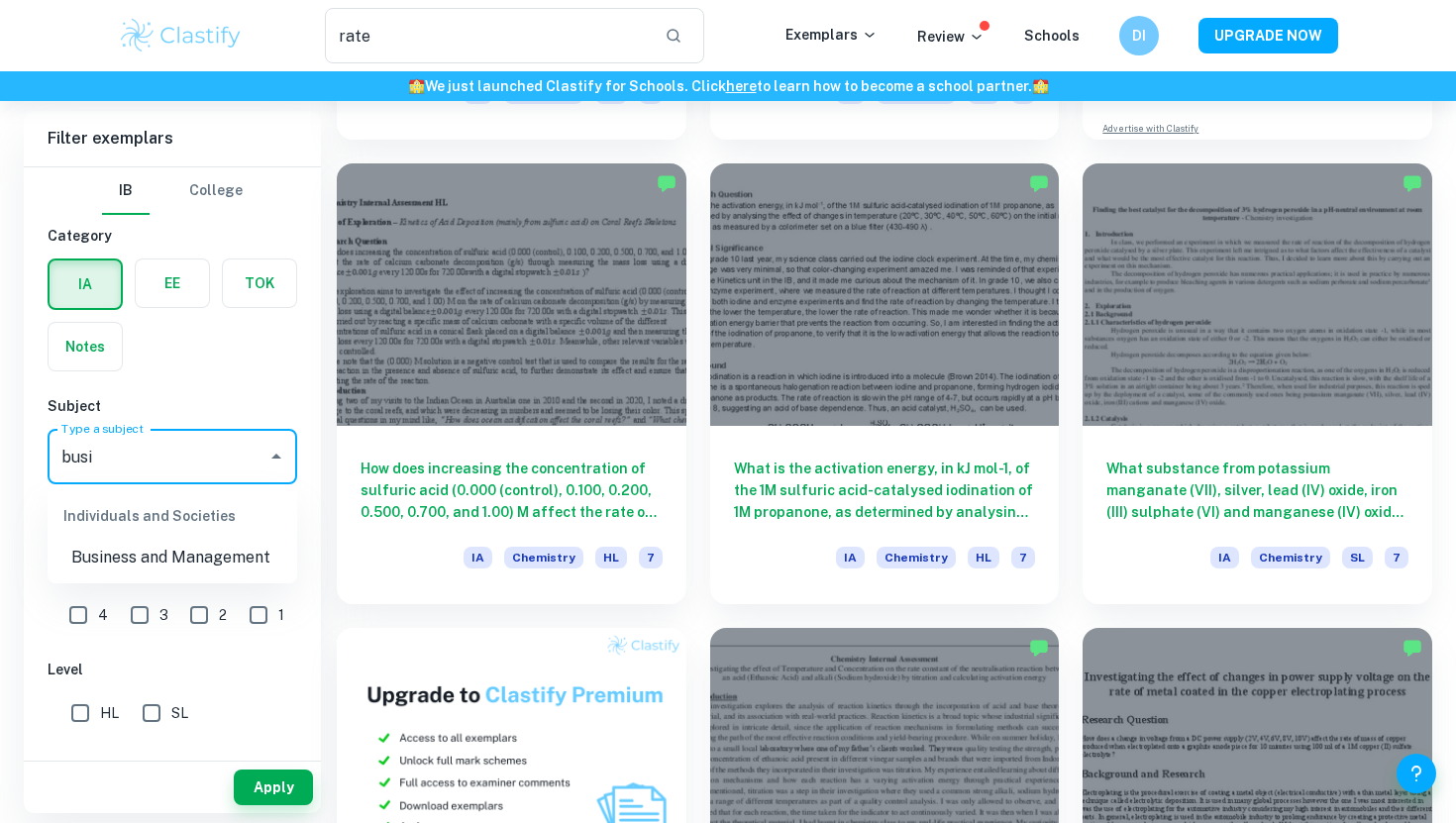 click on "Business and Management" at bounding box center (172, 558) 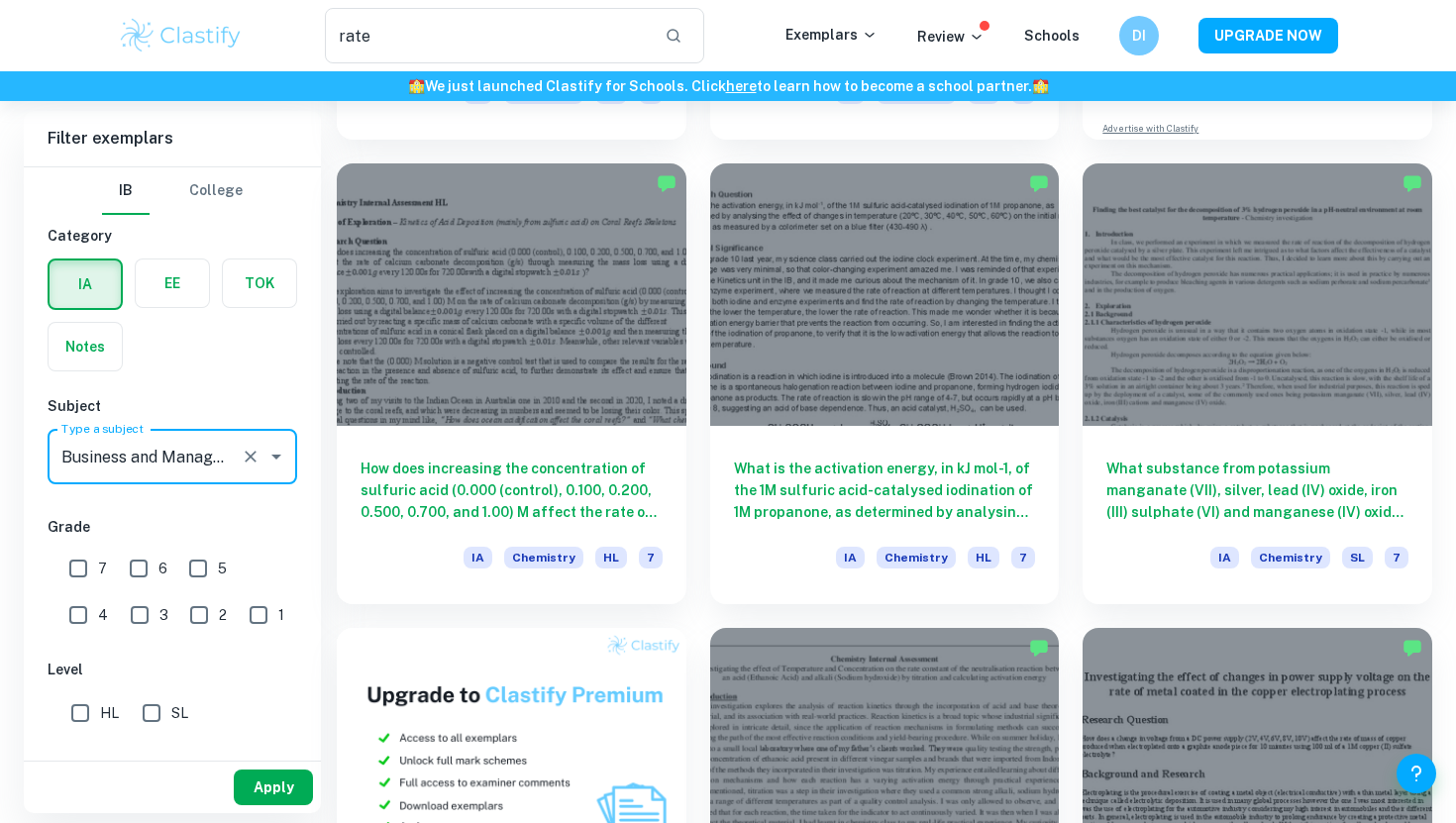 type on "Business and Management" 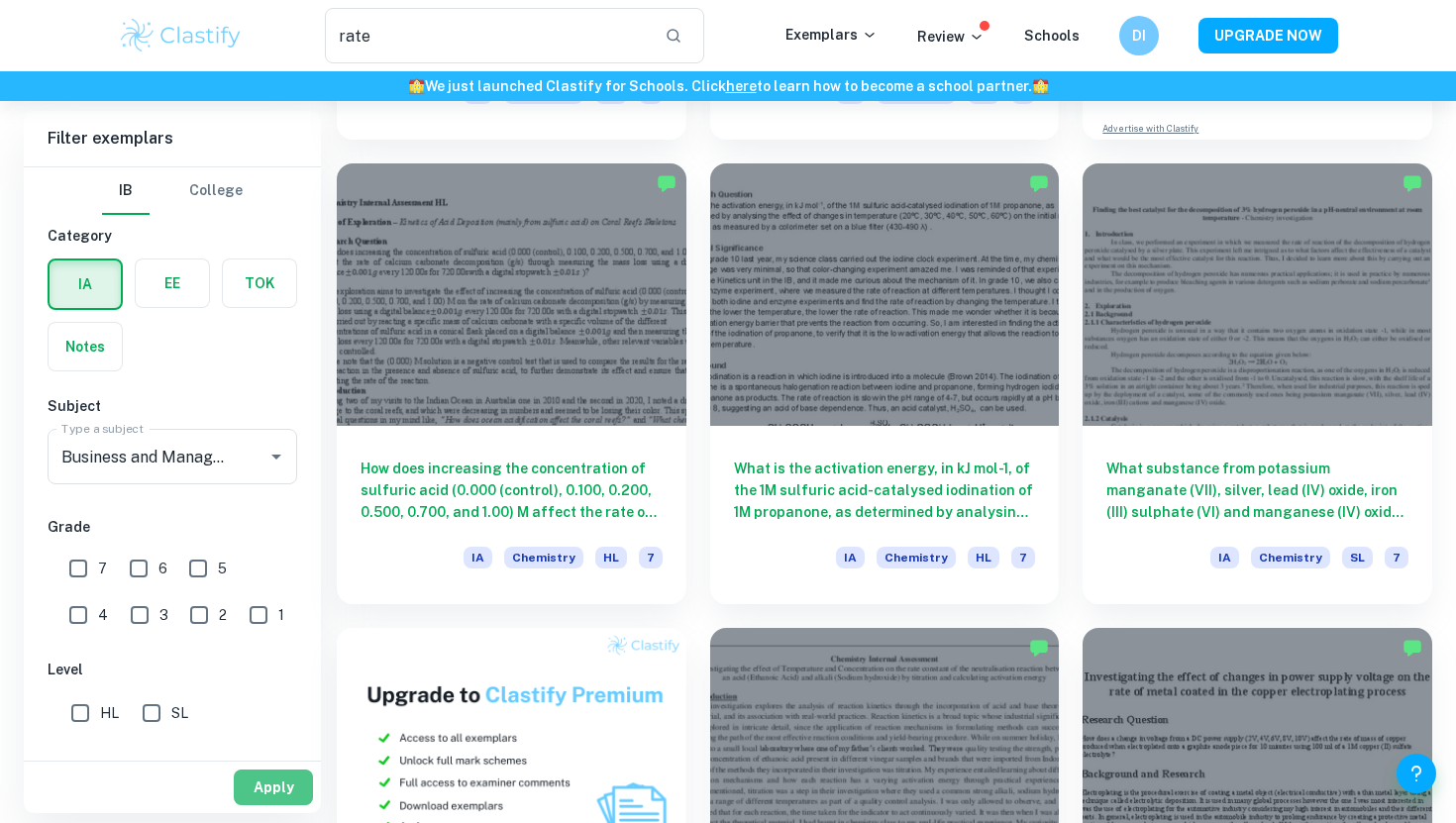 click on "Apply" at bounding box center [273, 787] 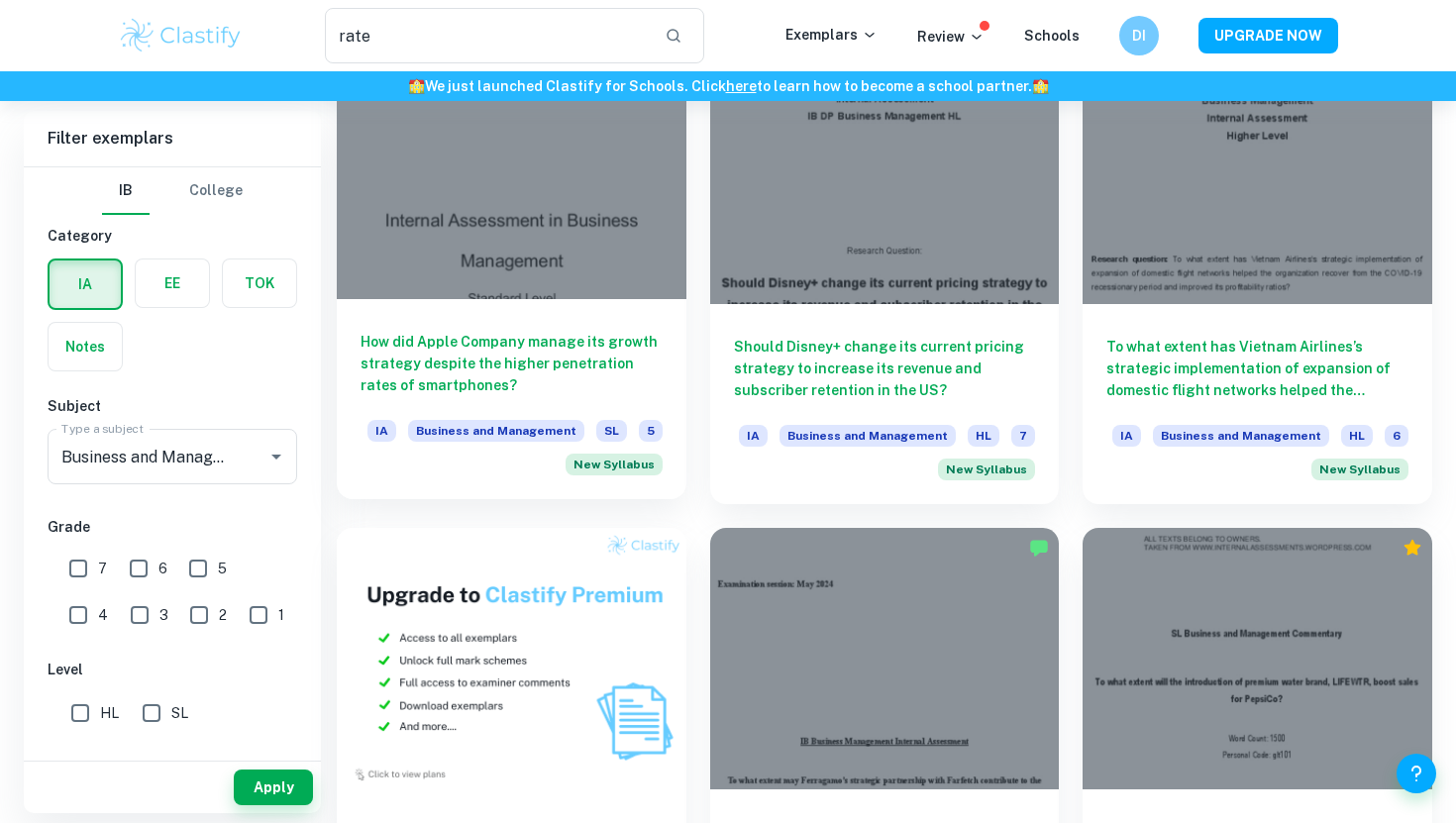 scroll, scrollTop: 643, scrollLeft: 0, axis: vertical 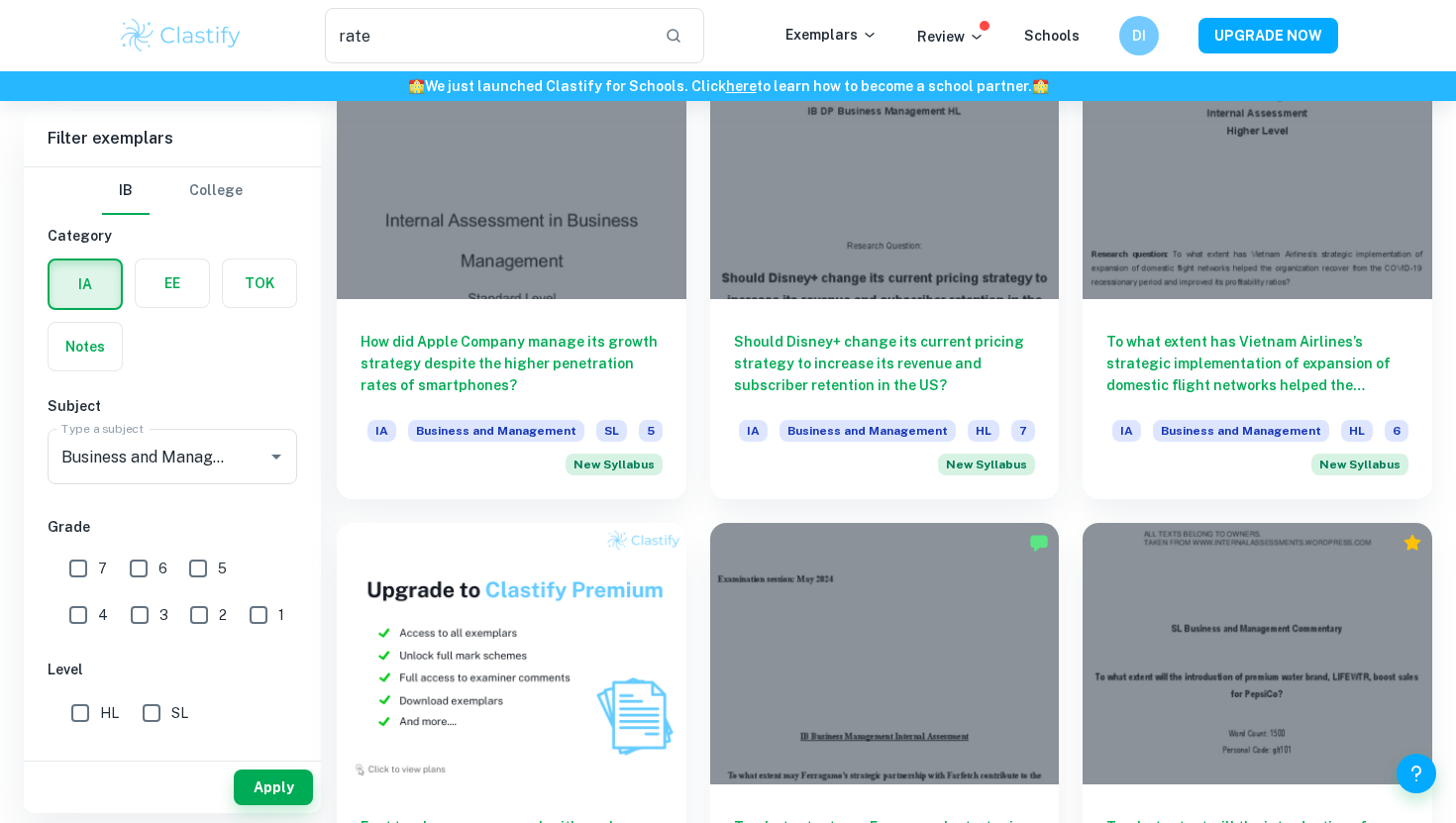 click on "Should Disney+ change its current pricing strategy to increase its revenue and subscriber retention in the US? IA Business and Management HL 7 New Syllabus" at bounding box center [873, 256] 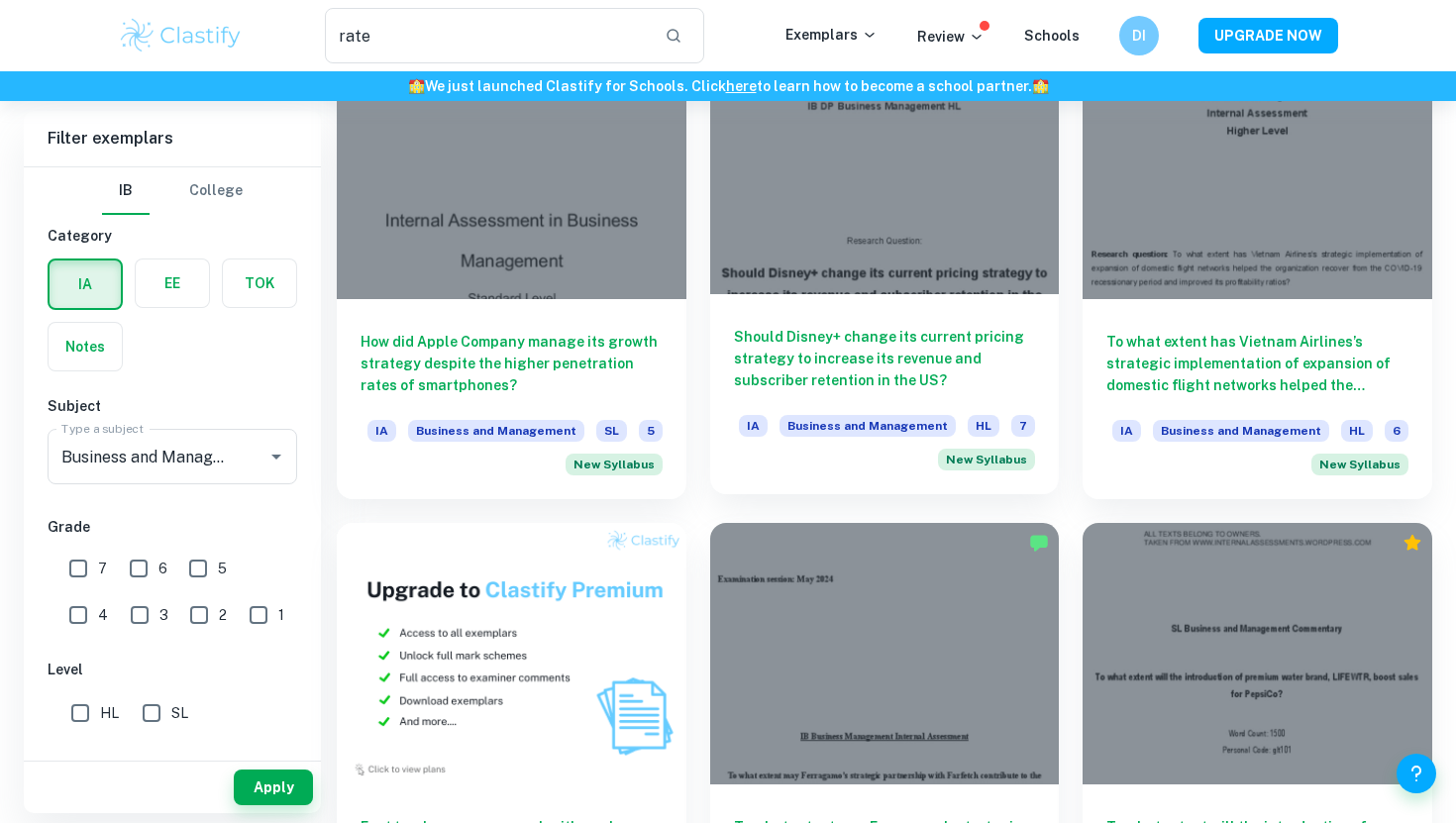 click on "Should Disney+ change its current pricing strategy to increase its revenue and subscriber retention in the US?" at bounding box center [884, 359] 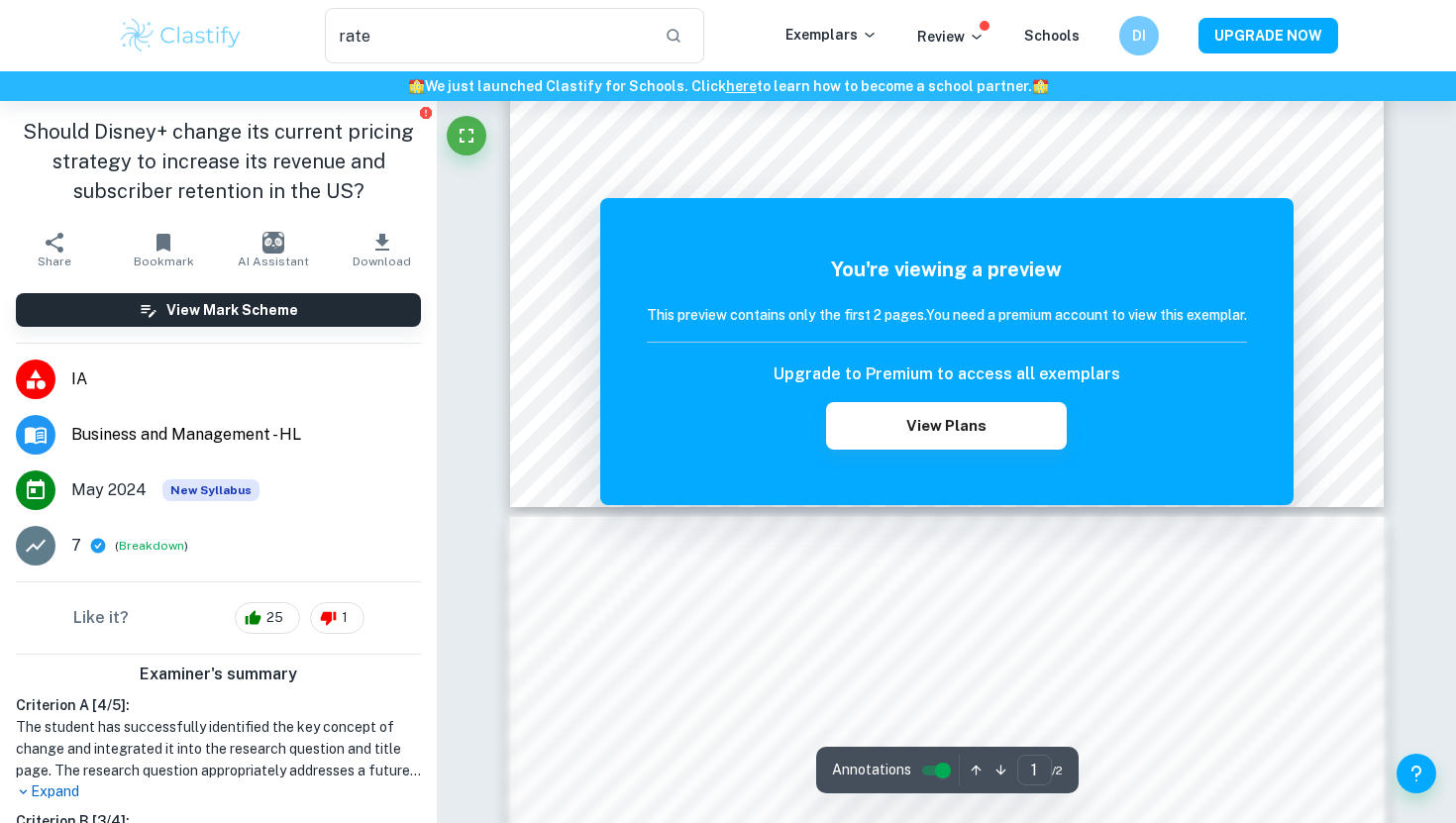 scroll, scrollTop: 1297, scrollLeft: 0, axis: vertical 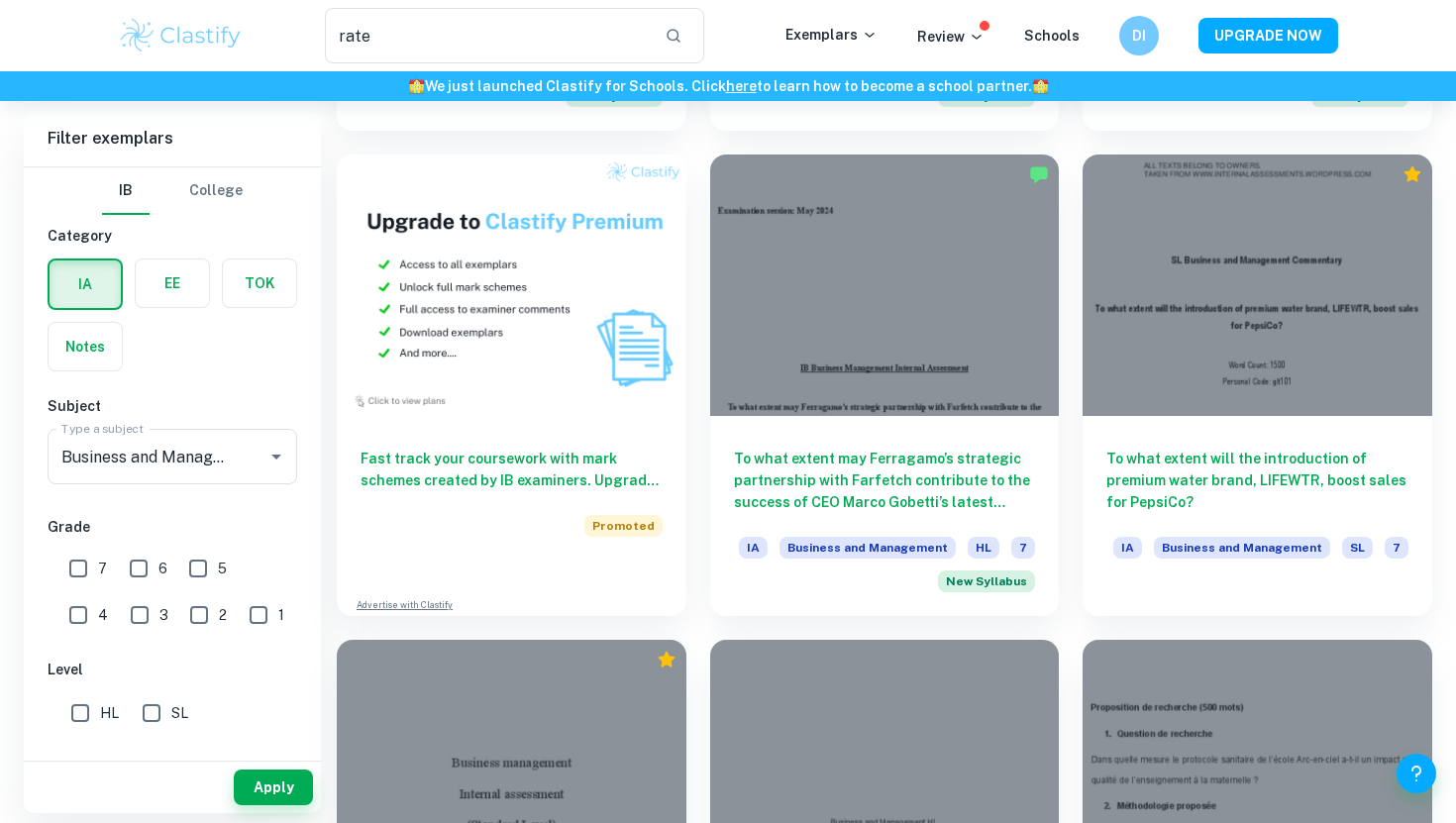 click on "To what extent may Ferragamo’s strategic partnership with Farfetch contribute to the success of CEO Marco Gobetti’s latest turnaround plan? IA Business and Management HL 7 New Syllabus" at bounding box center (873, 373) 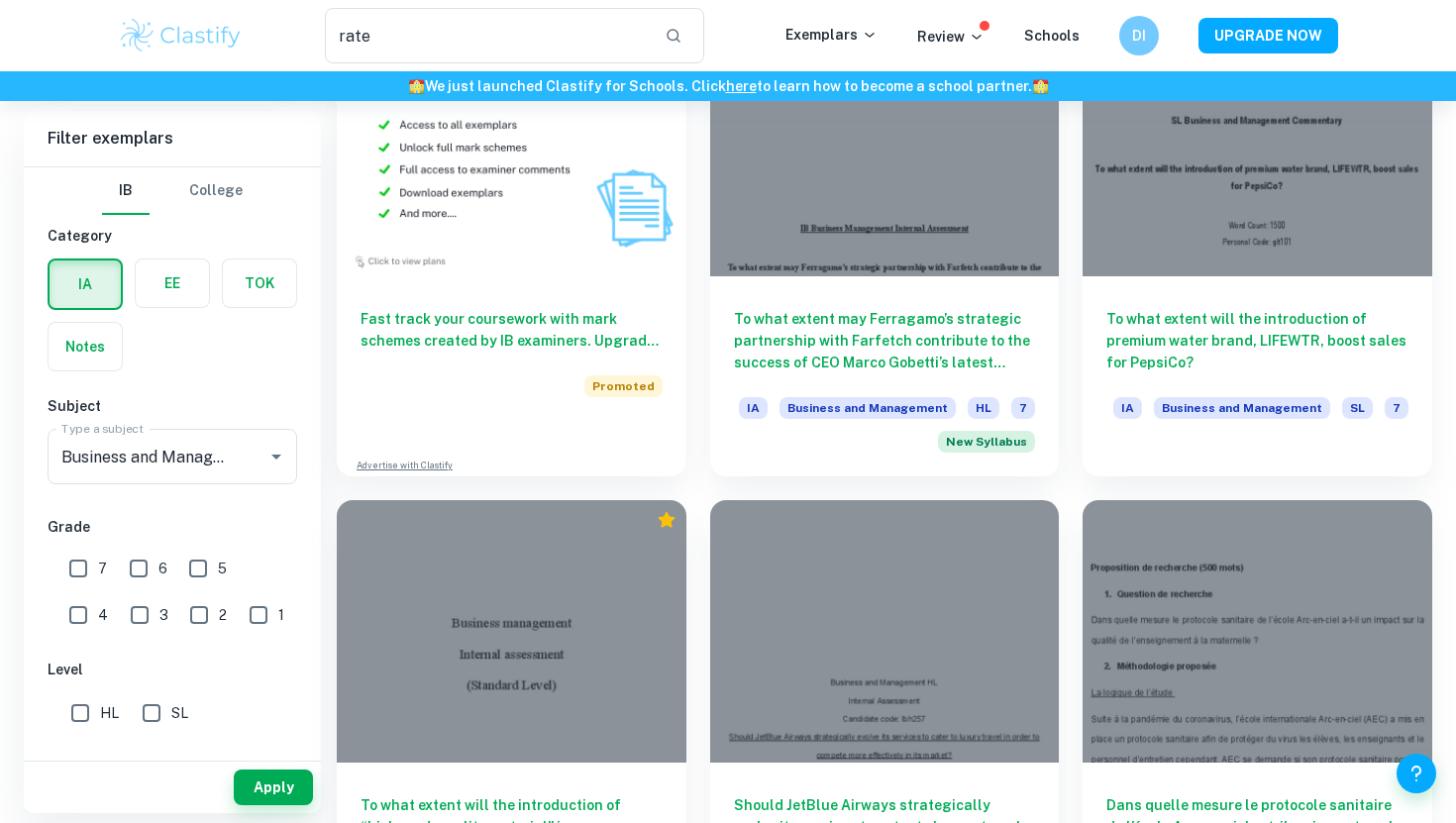 scroll, scrollTop: 1290, scrollLeft: 0, axis: vertical 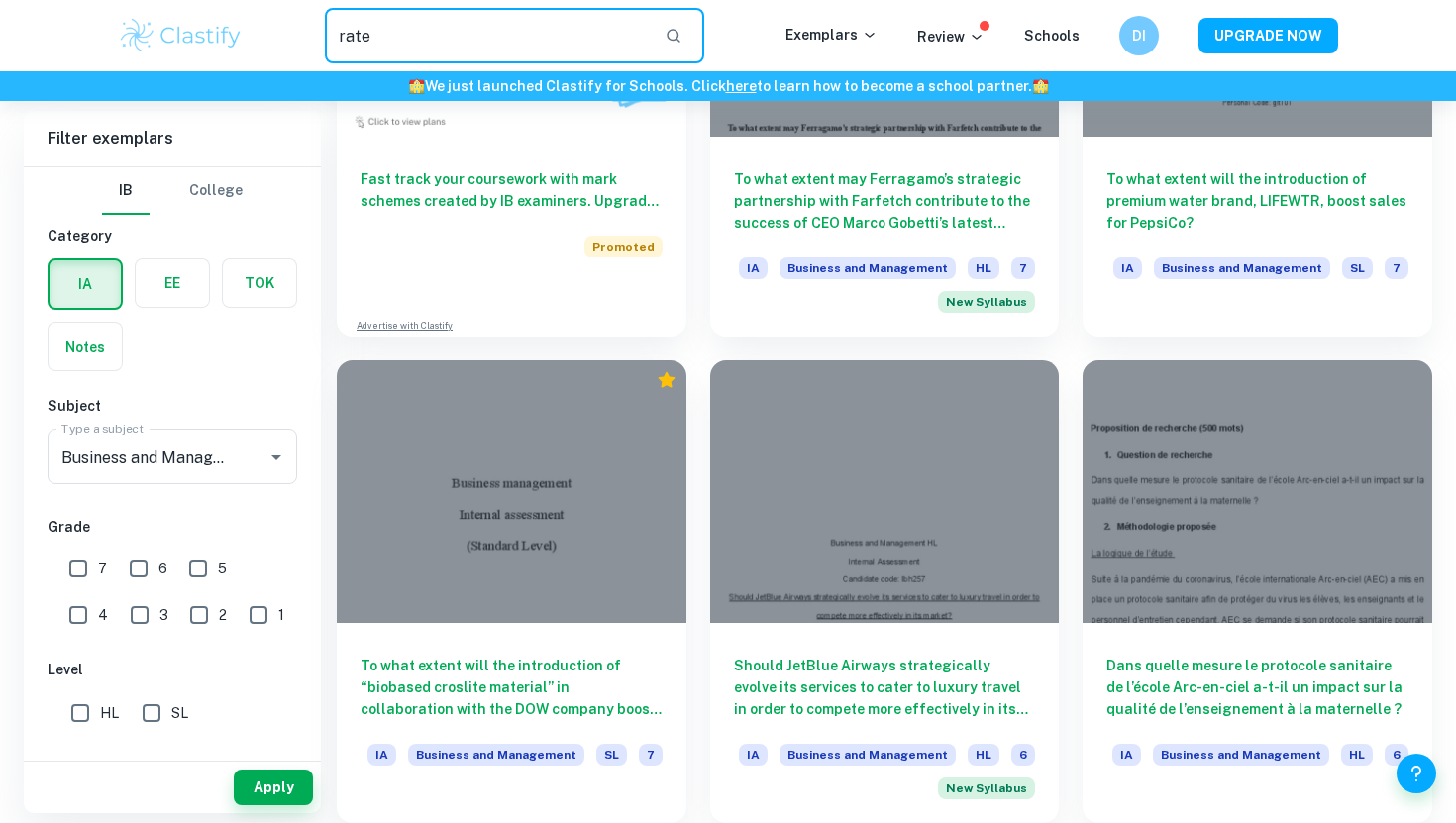 drag, startPoint x: 443, startPoint y: 41, endPoint x: 318, endPoint y: 41, distance: 125 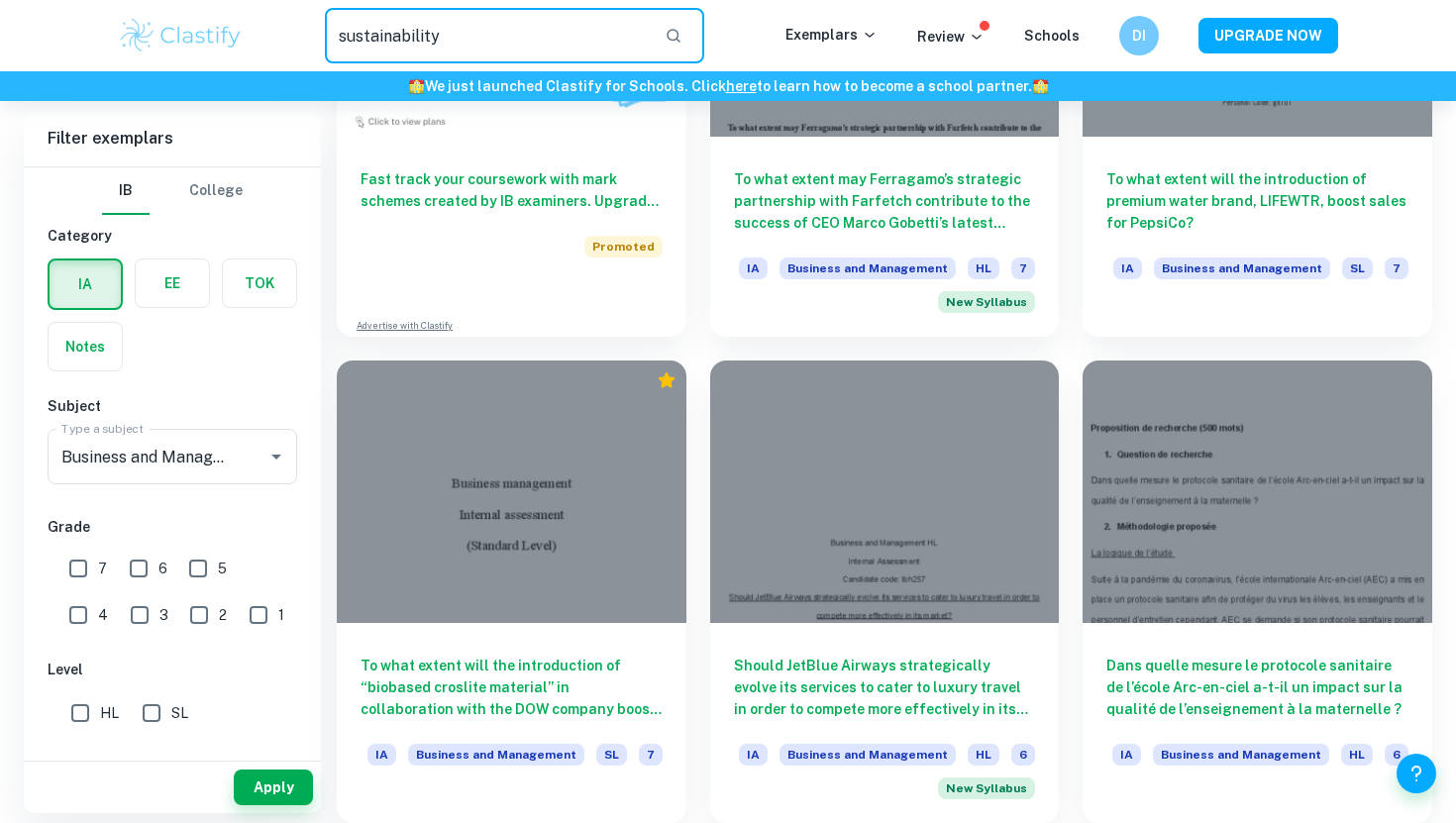 type on "sustainability" 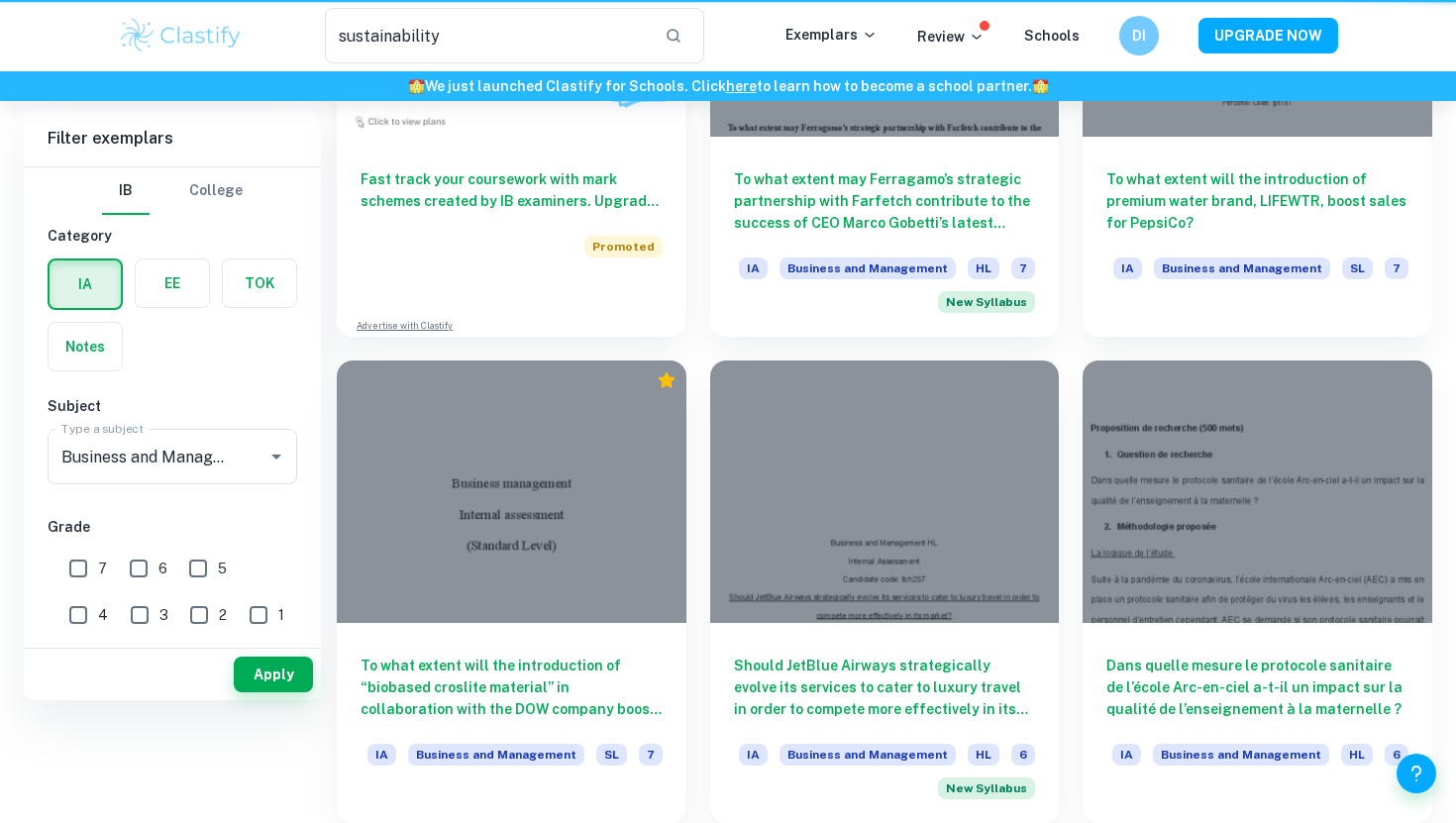 scroll, scrollTop: 0, scrollLeft: 0, axis: both 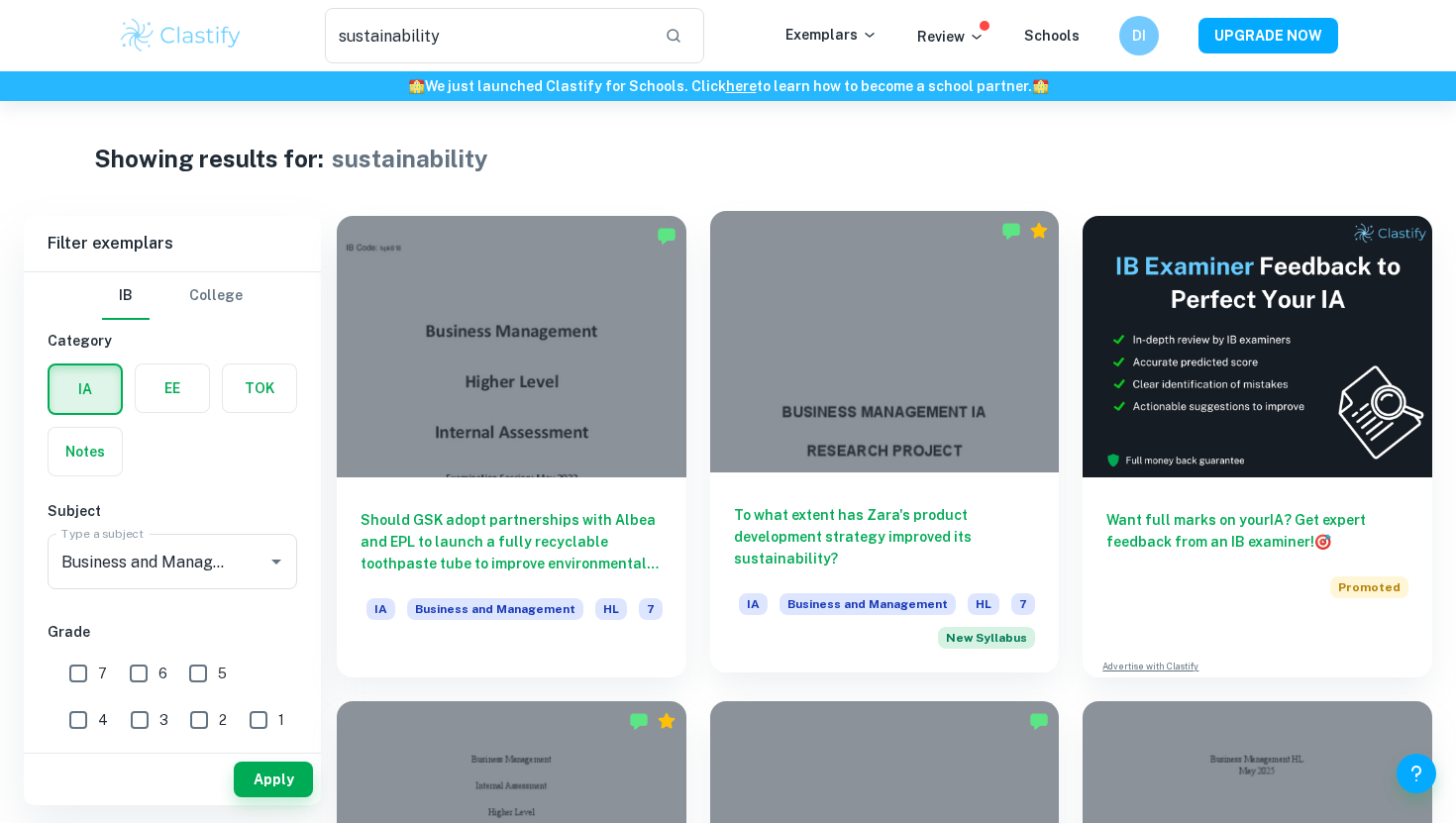 click on "To what extent has Zara's product development strategy improved its sustainability?" at bounding box center (884, 537) 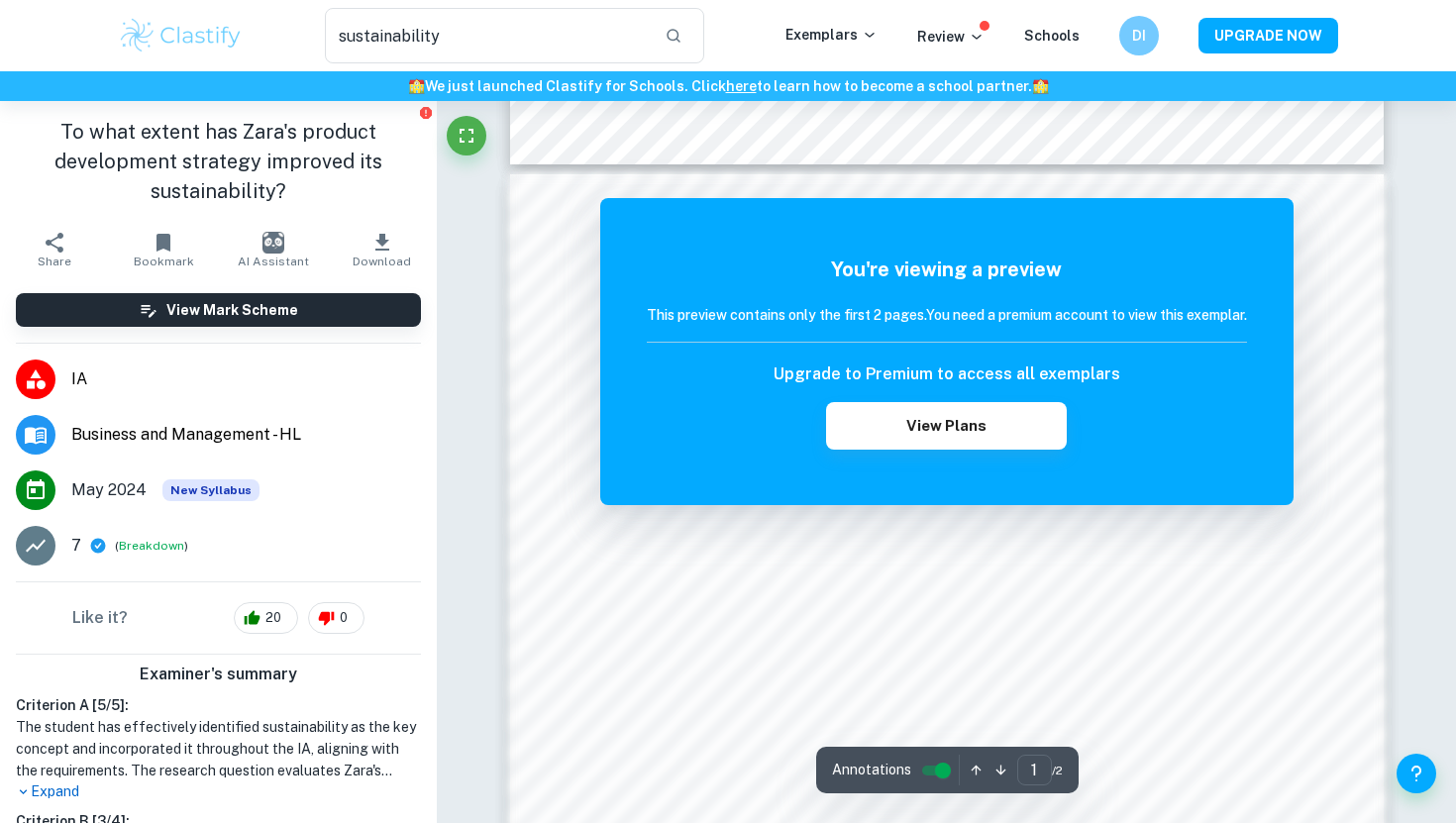scroll, scrollTop: 1236, scrollLeft: 0, axis: vertical 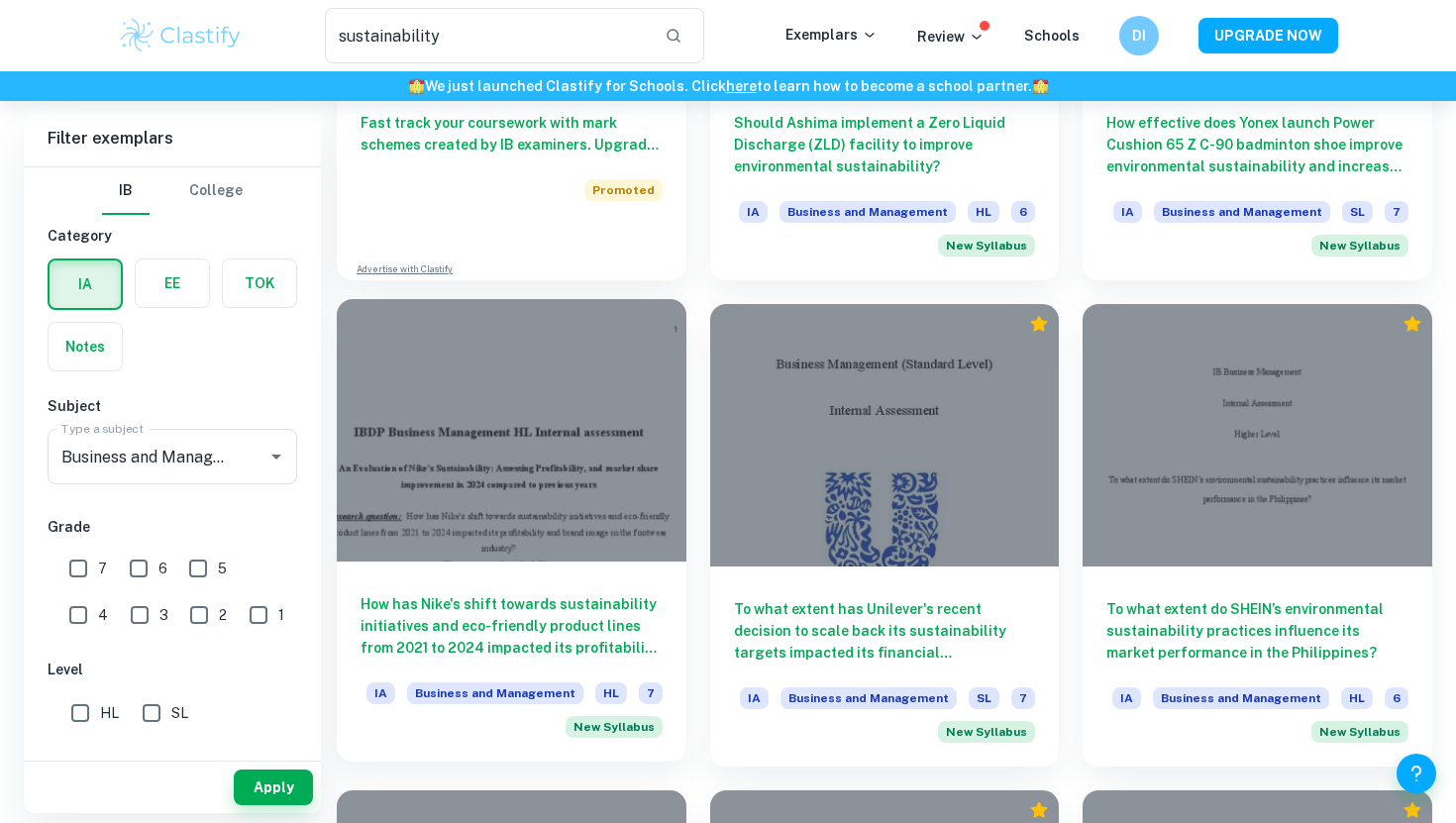 click on "How has Nike's shift towards sustainability initiatives and eco-friendly  product lines from 2021 to 2024 impacted its profitability and brand image in the footwear  industry?" at bounding box center (511, 626) 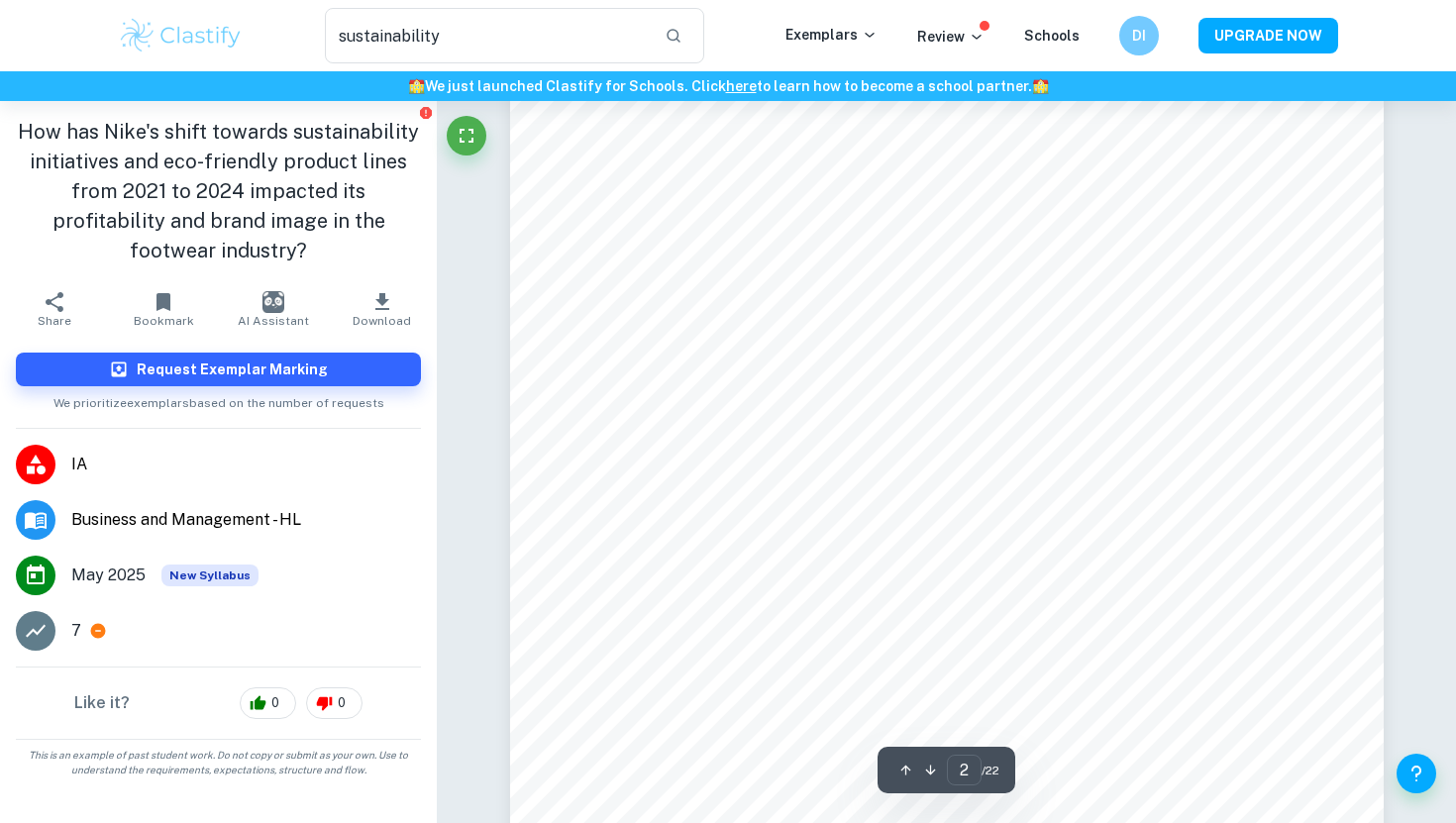 scroll, scrollTop: 1462, scrollLeft: 0, axis: vertical 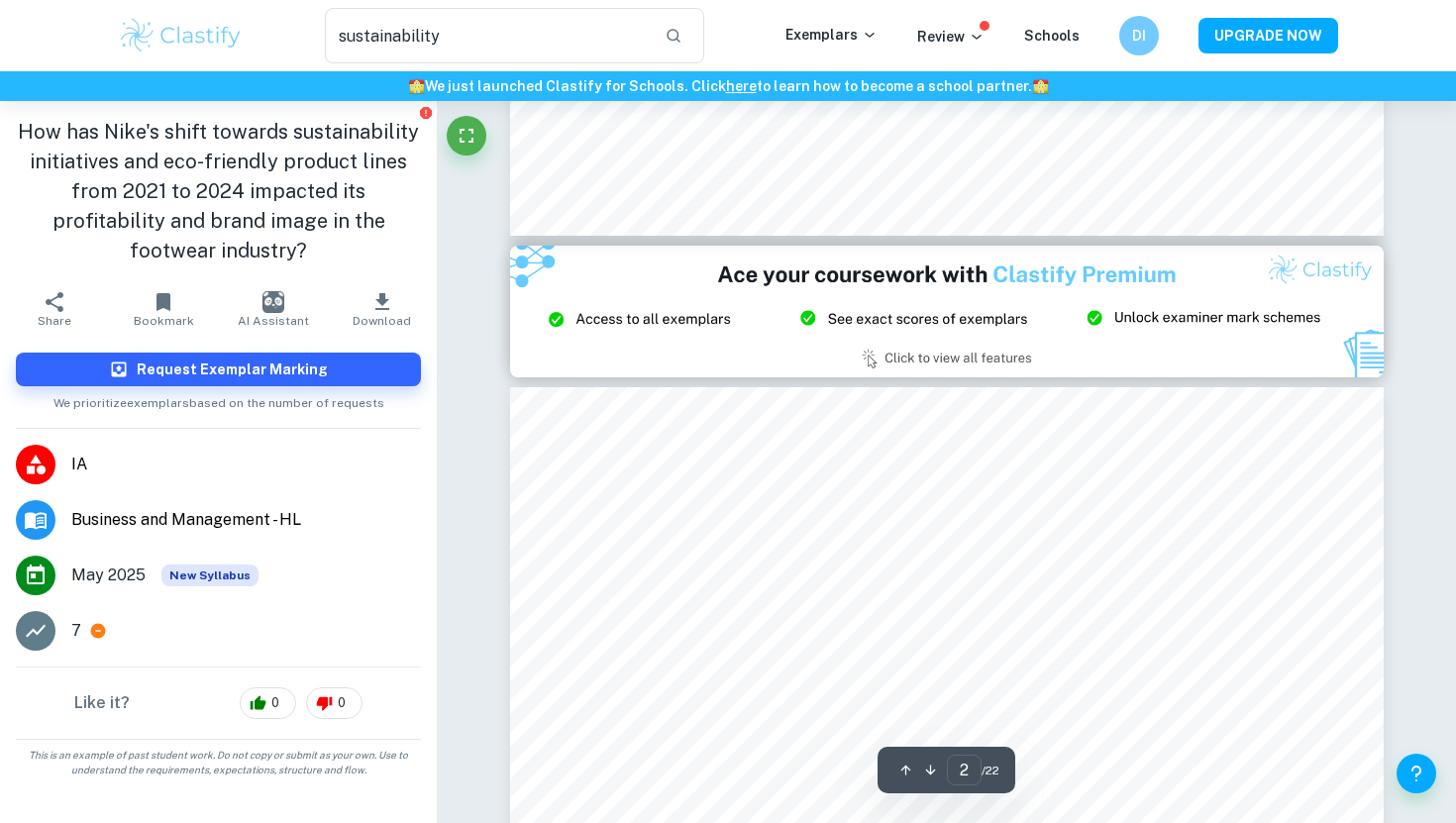 type on "3" 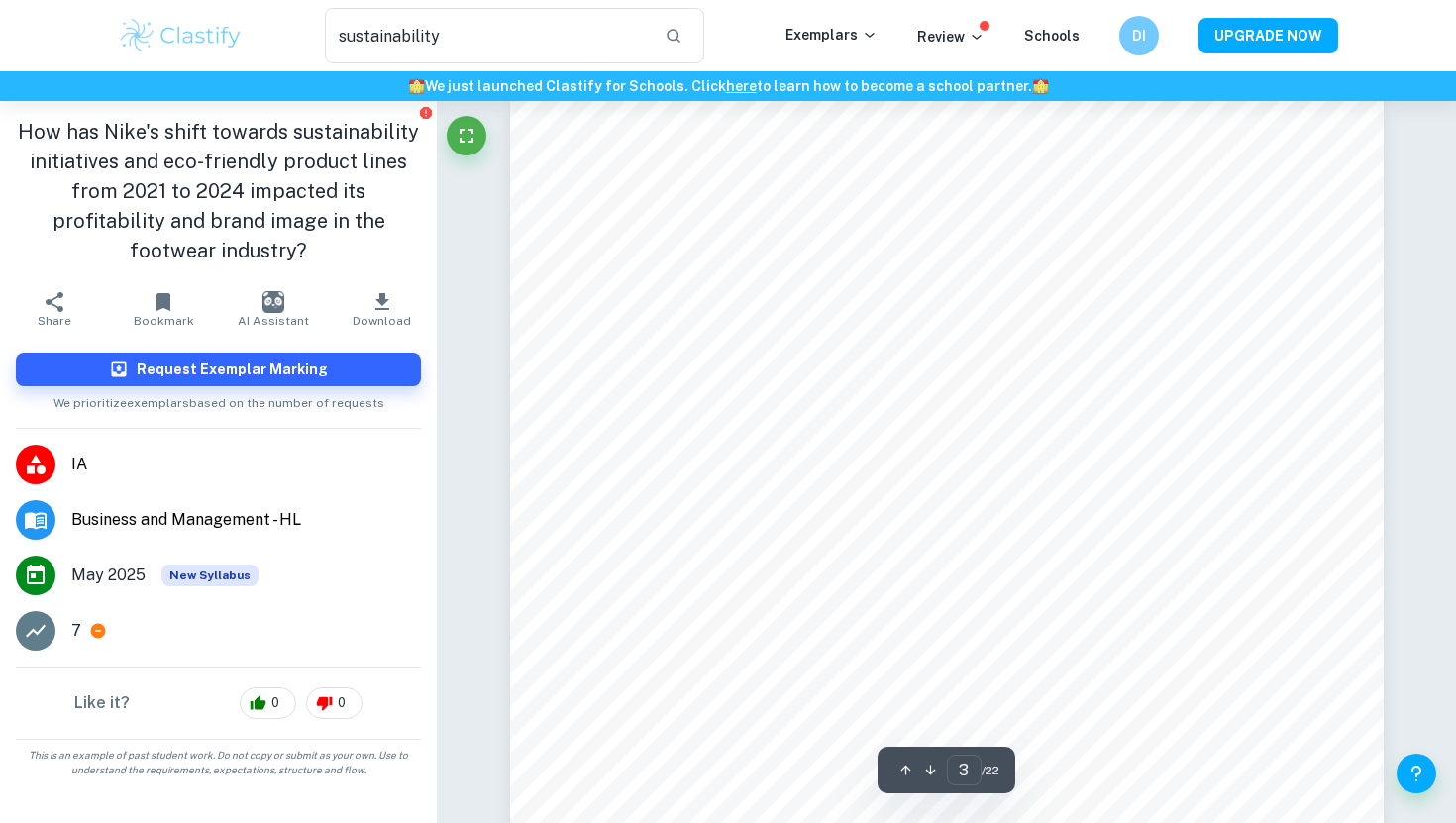 scroll, scrollTop: 2577, scrollLeft: 0, axis: vertical 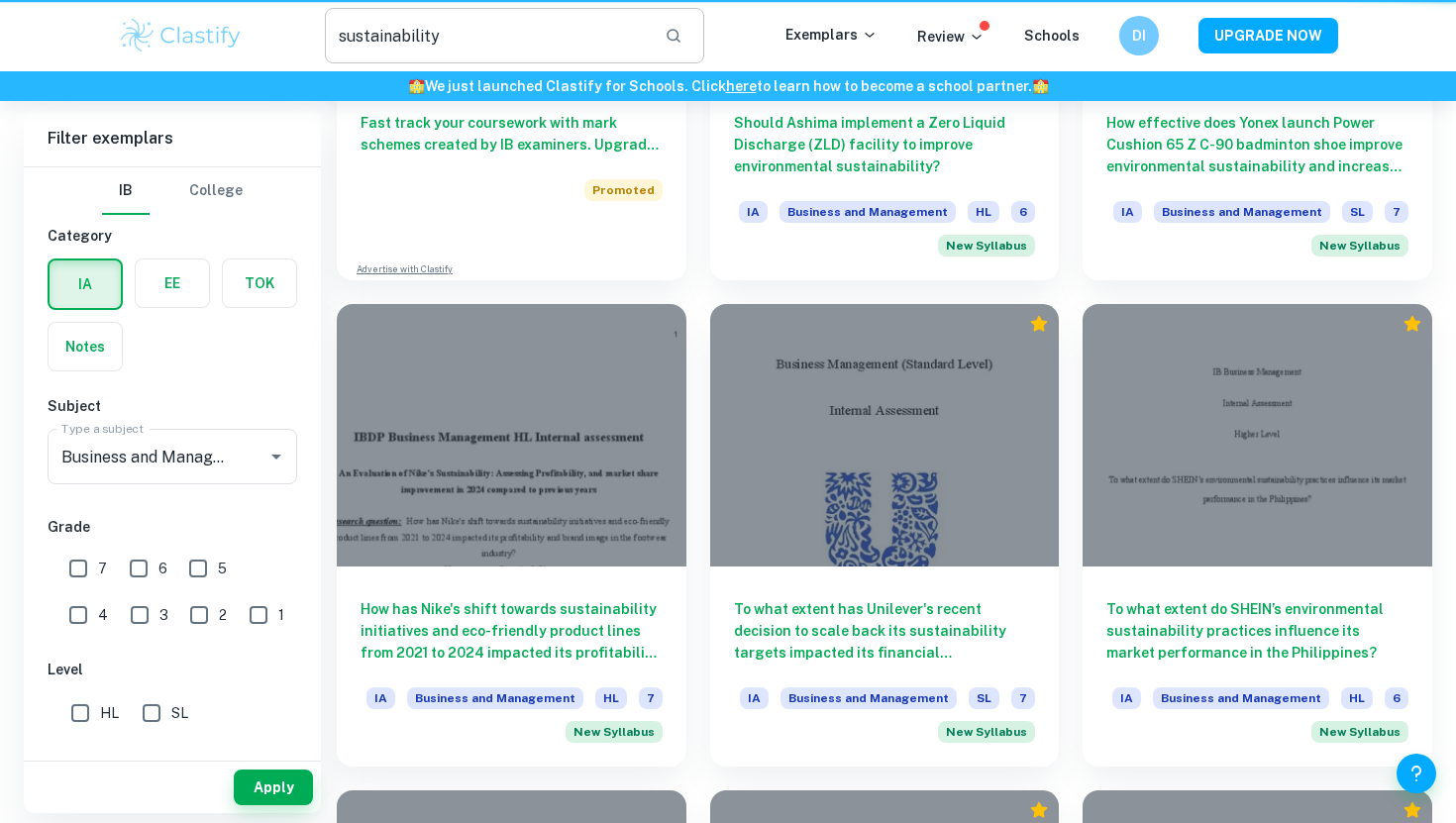 click on "sustainability" at bounding box center (486, 36) 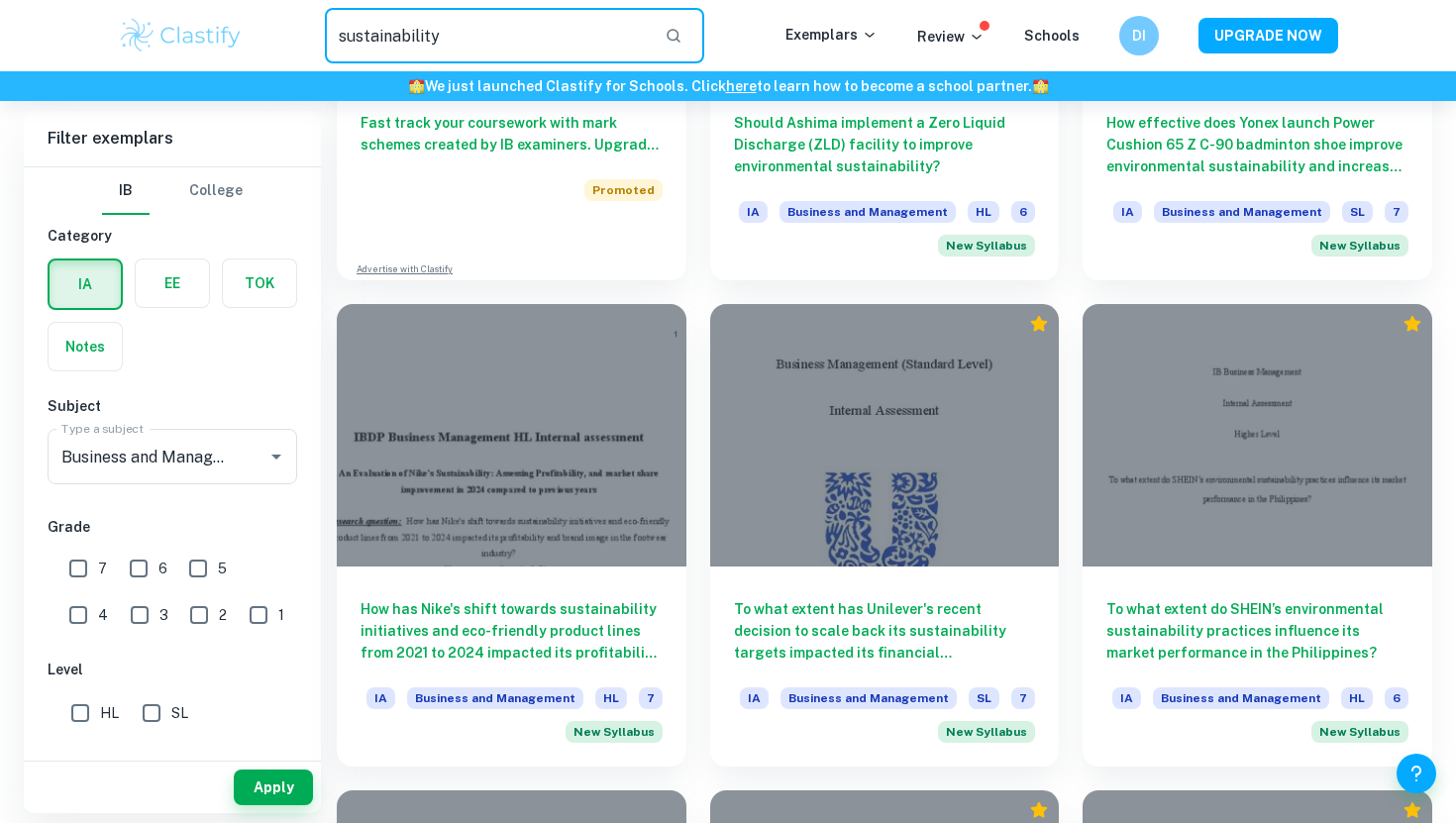 drag, startPoint x: 449, startPoint y: 42, endPoint x: 335, endPoint y: 37, distance: 114.1096 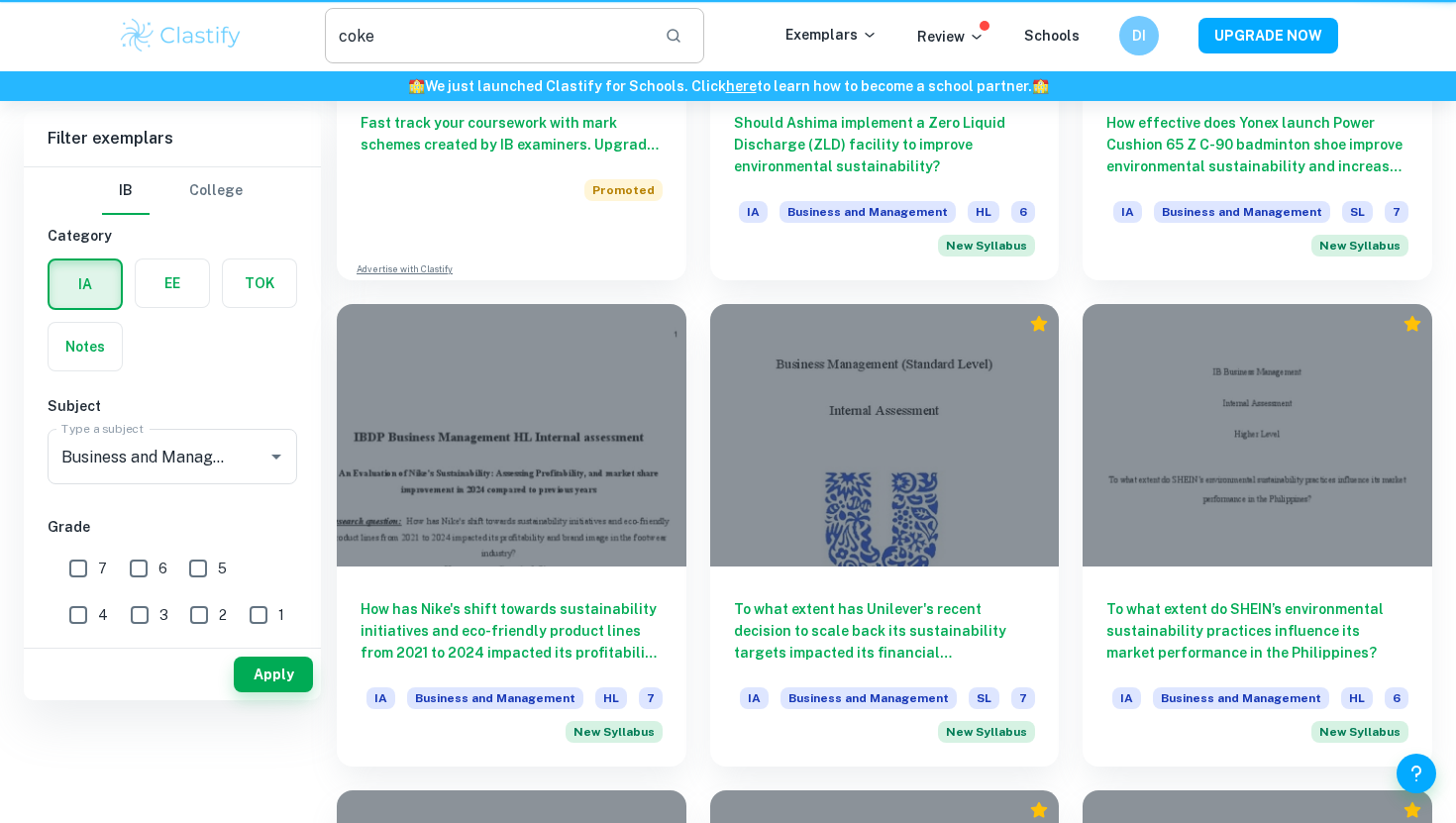 scroll, scrollTop: 0, scrollLeft: 0, axis: both 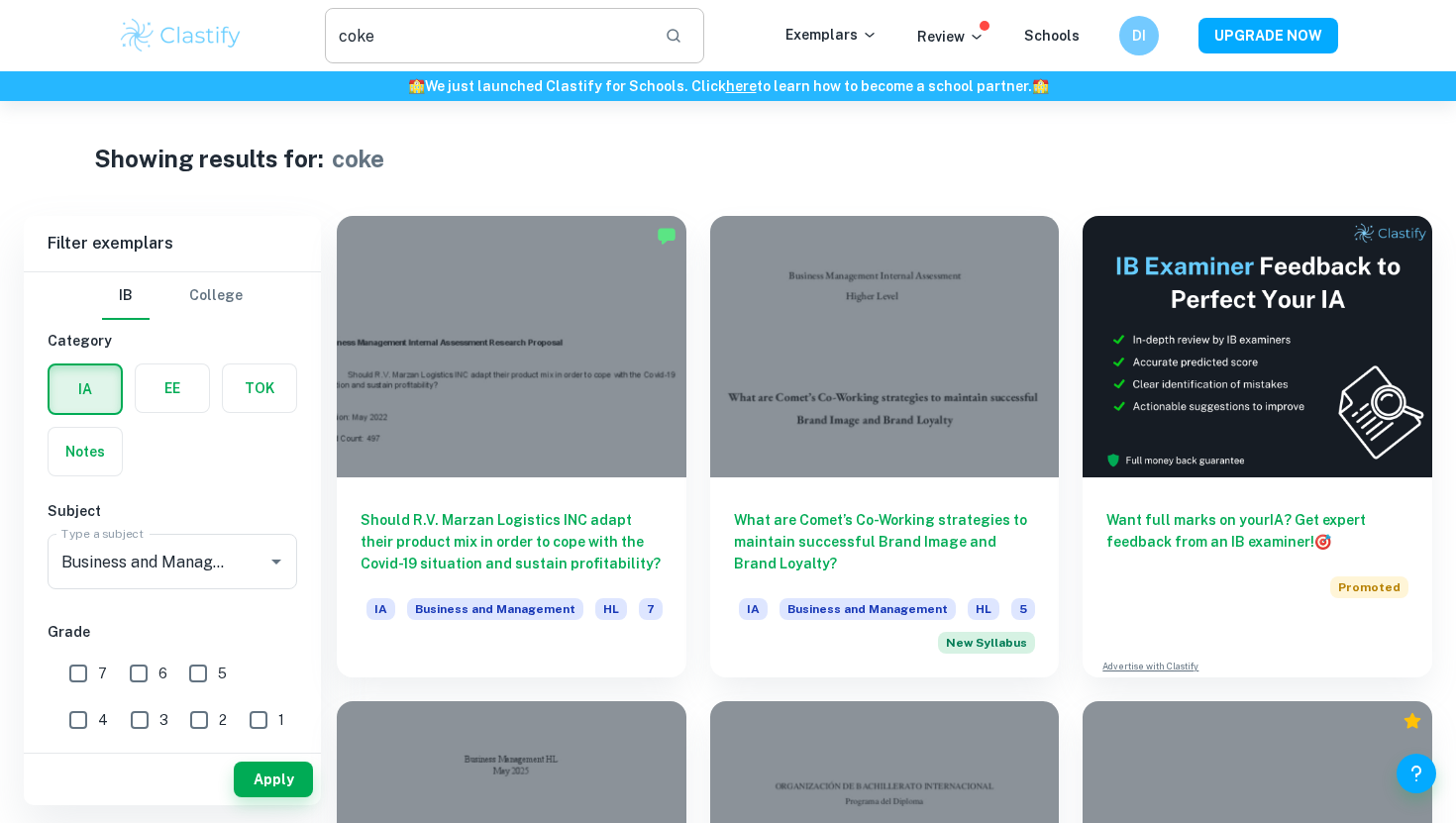 click on "coke" at bounding box center (486, 36) 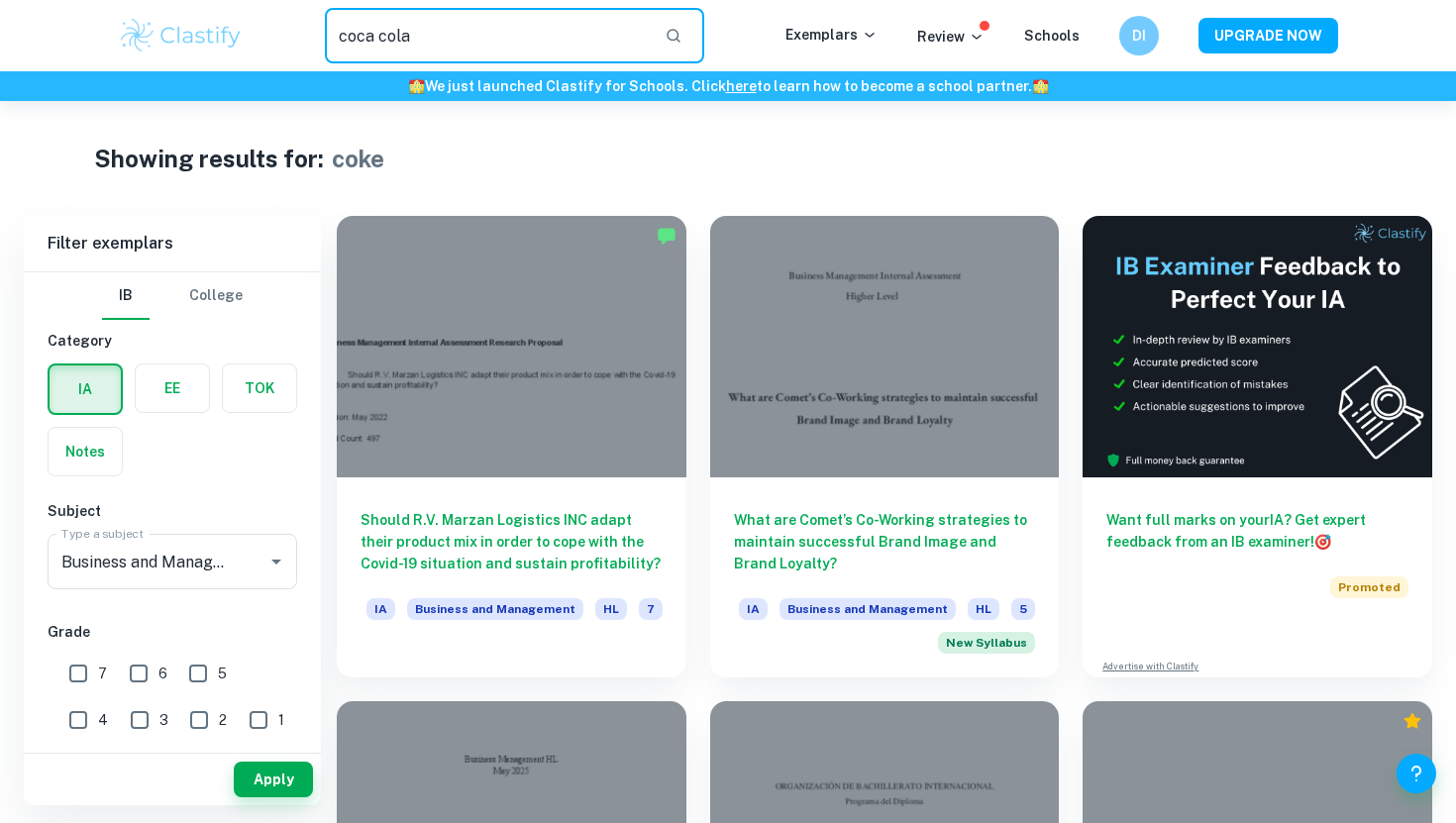 type on "coca cola" 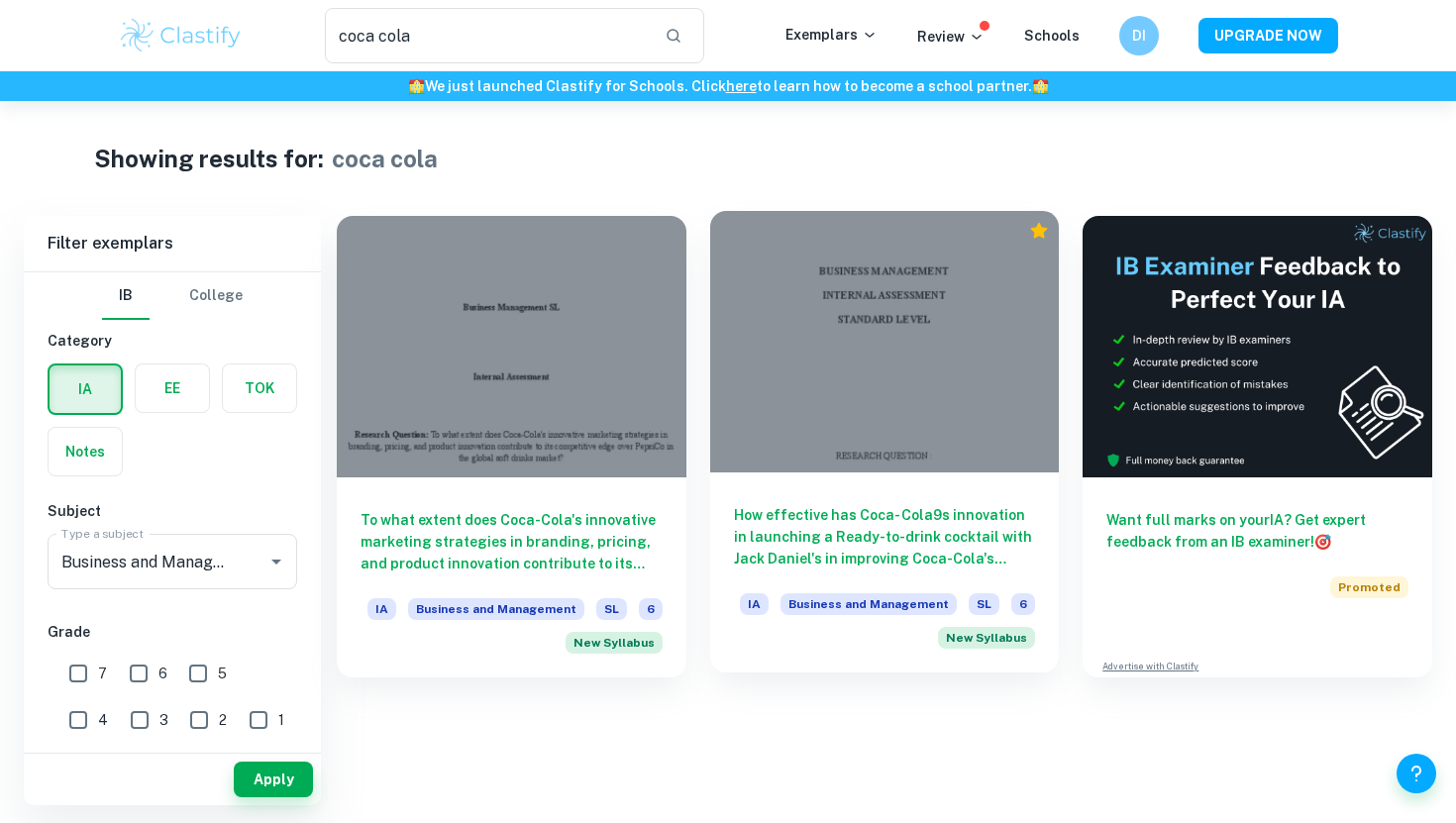 click on "How effective has Coca-
Cola9s innovation in launching a Ready-to-drink cocktail with Jack Daniel's in improving
Coca-Cola's market positioning and profitability?" at bounding box center (884, 537) 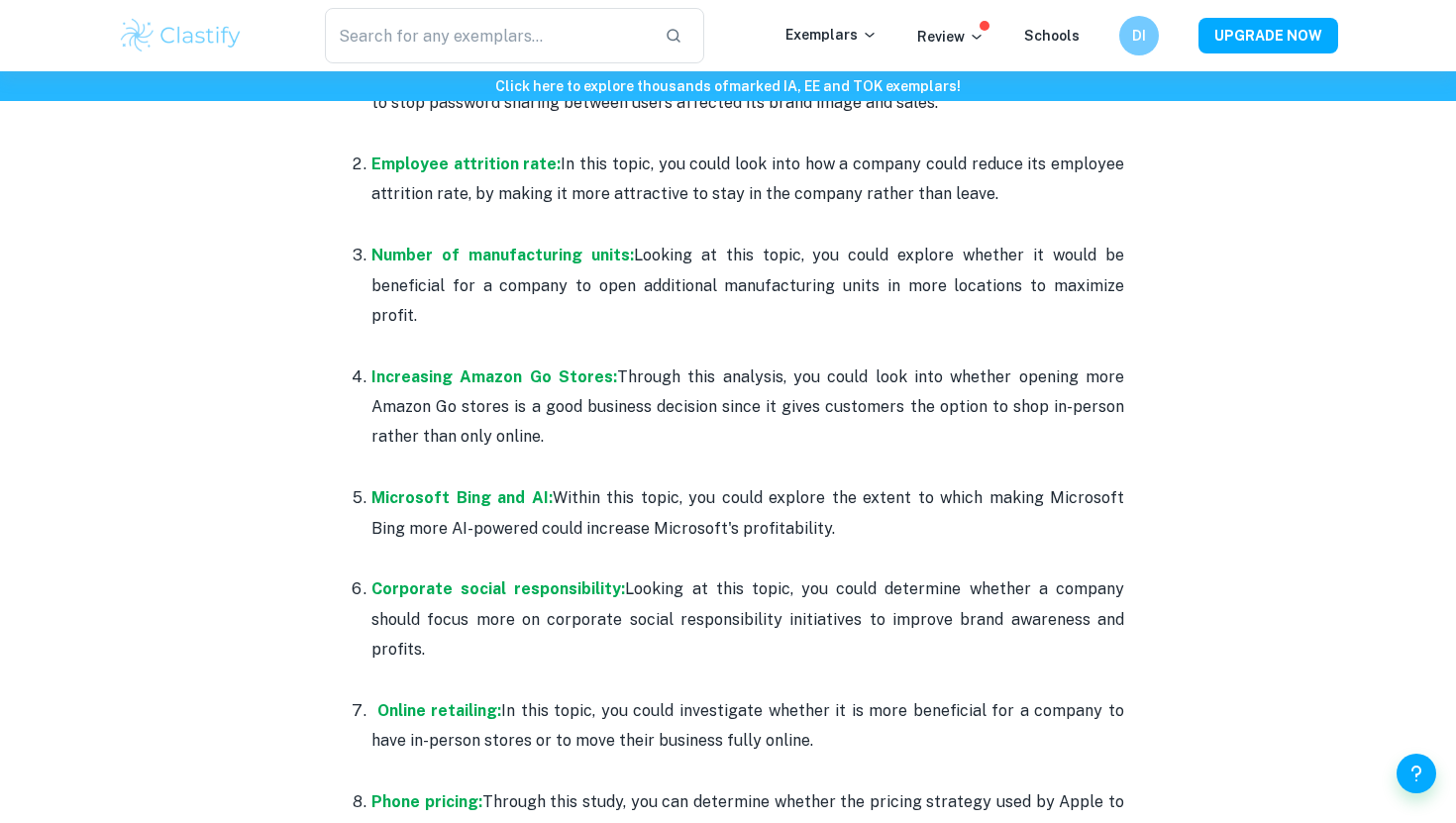 scroll, scrollTop: 1133, scrollLeft: 0, axis: vertical 